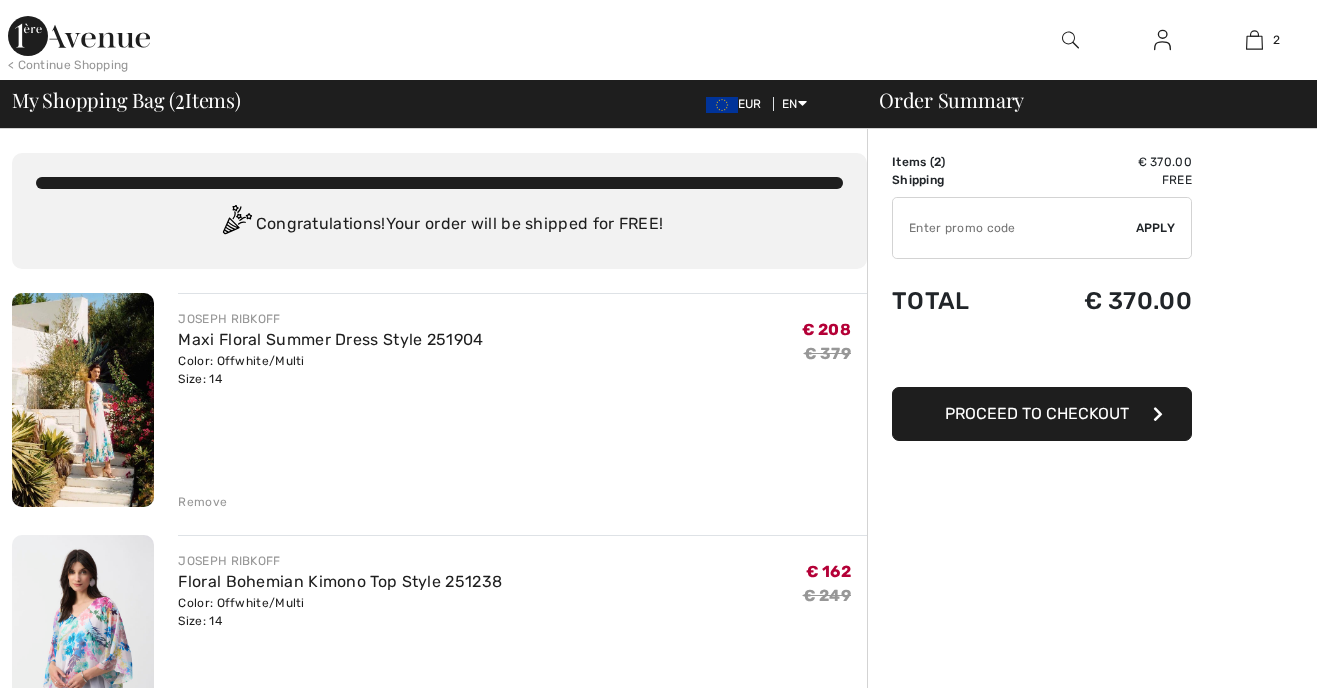scroll, scrollTop: 0, scrollLeft: 0, axis: both 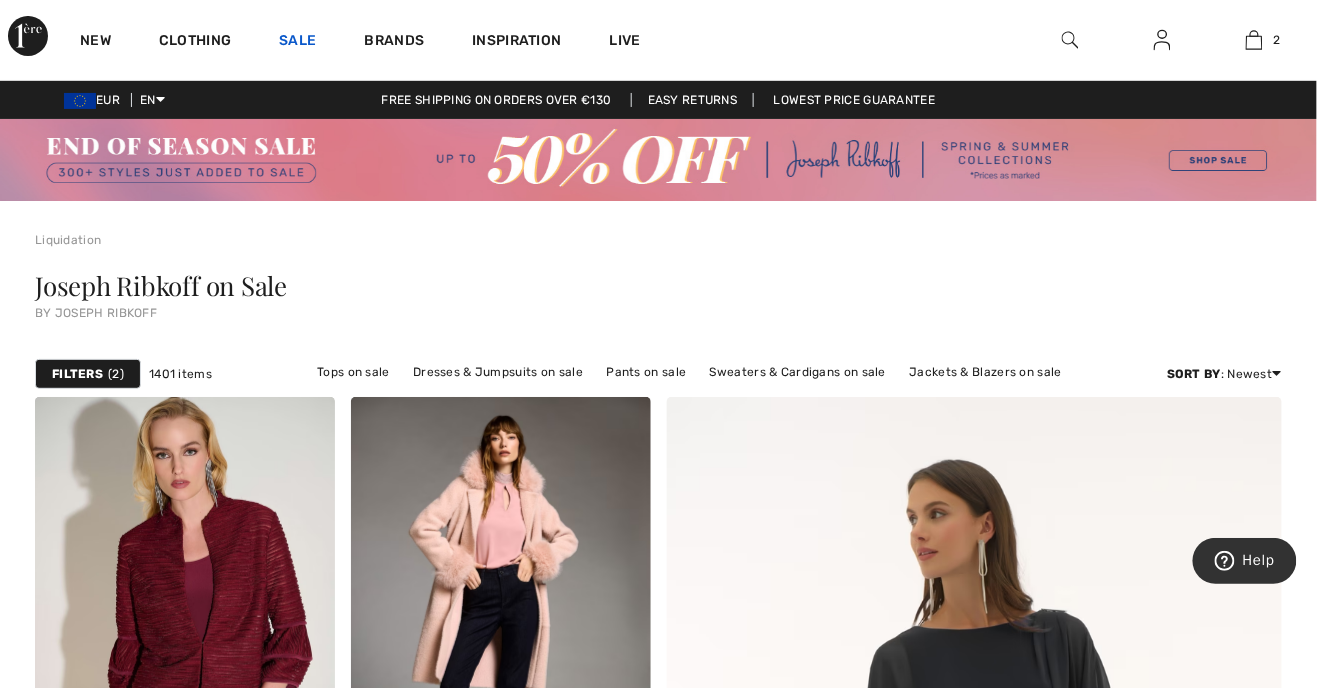 click on "Sale" at bounding box center [297, 42] 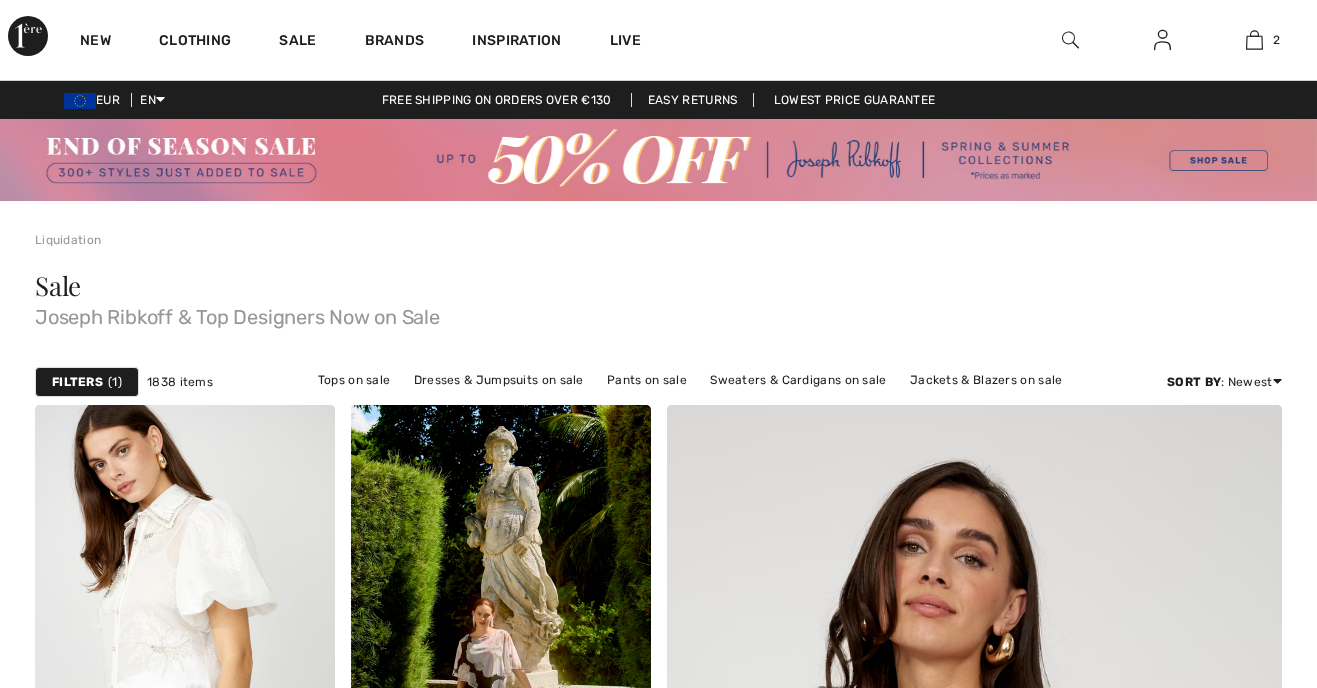 scroll, scrollTop: 0, scrollLeft: 0, axis: both 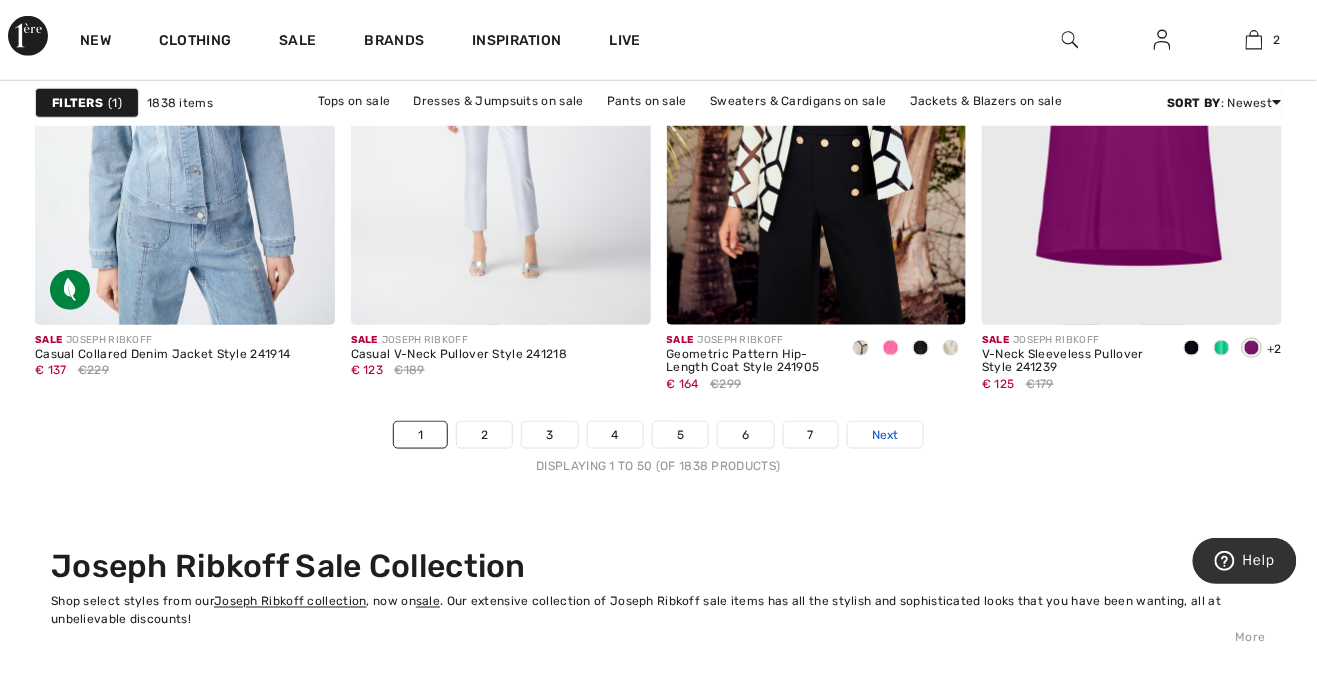 click on "Next" at bounding box center [885, 435] 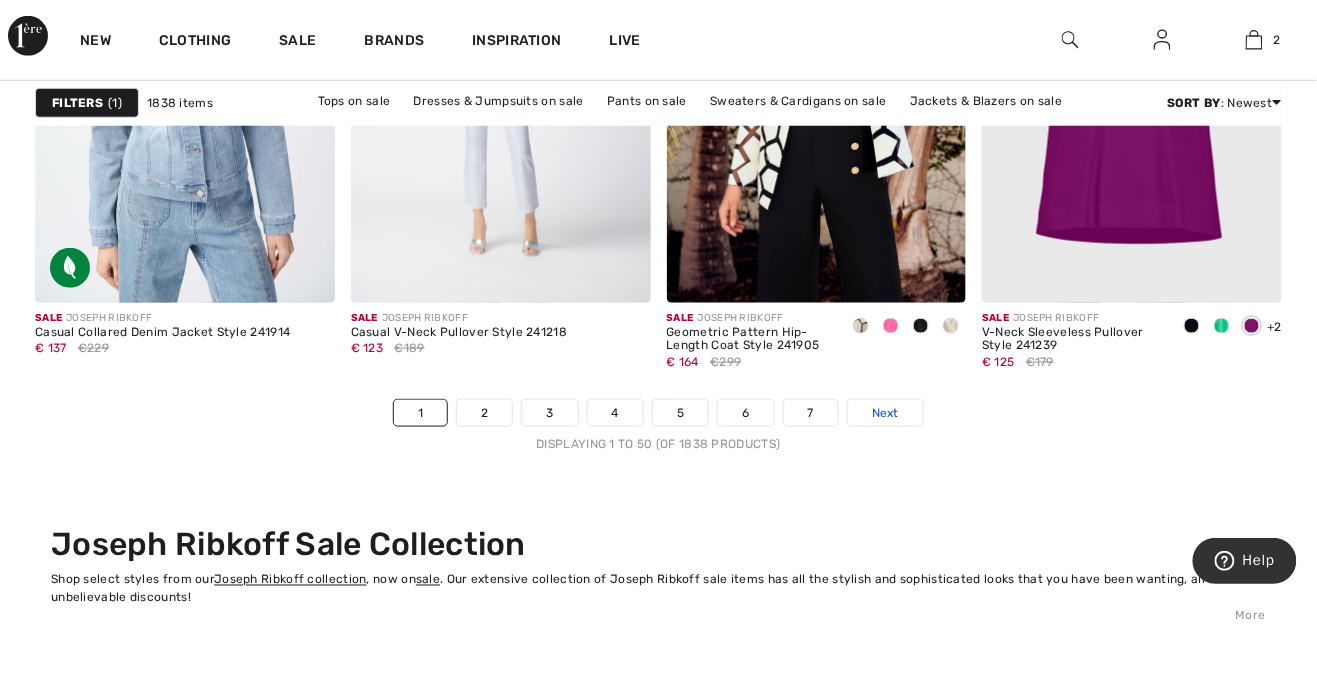 scroll, scrollTop: 8631, scrollLeft: 0, axis: vertical 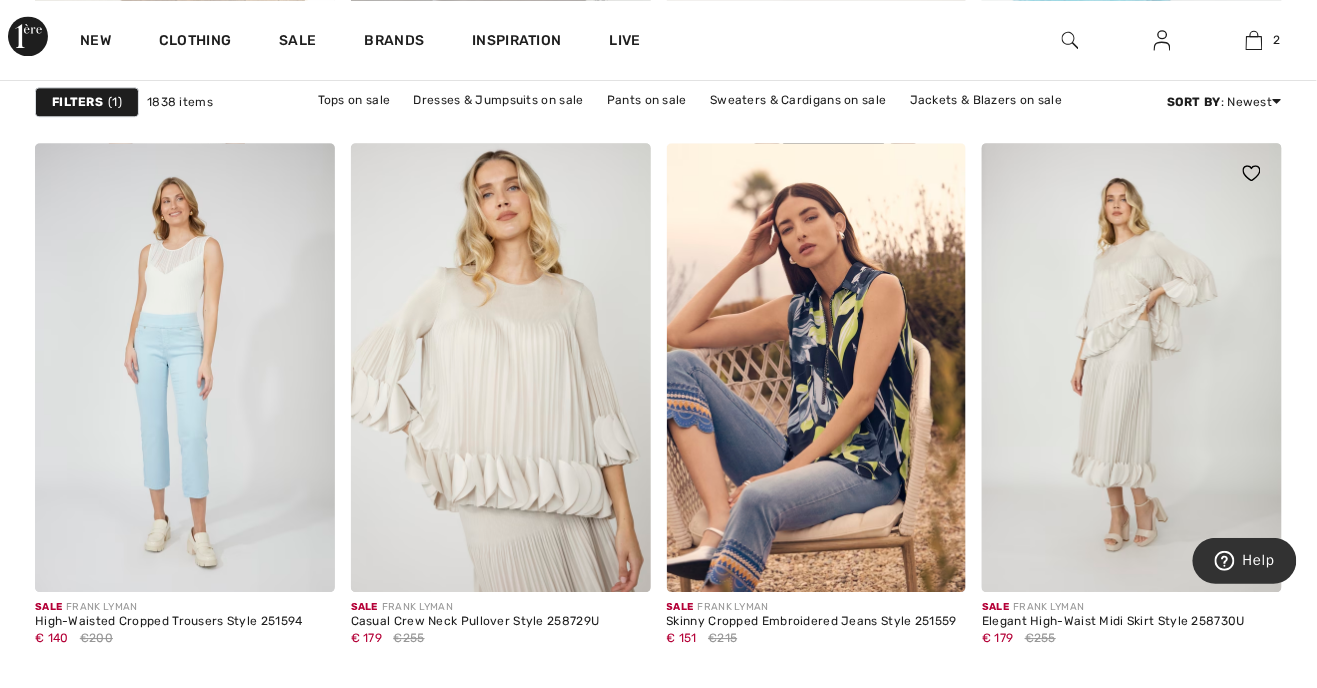 click at bounding box center (1132, 368) 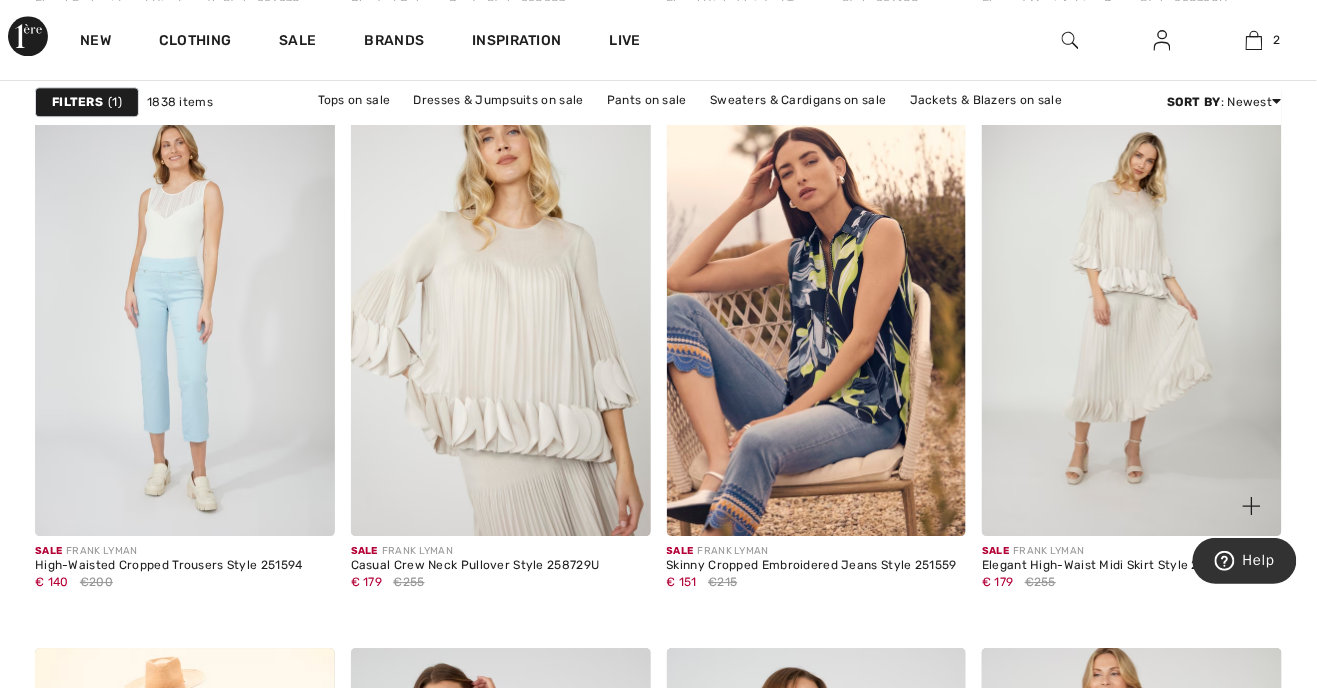 scroll, scrollTop: 3347, scrollLeft: 0, axis: vertical 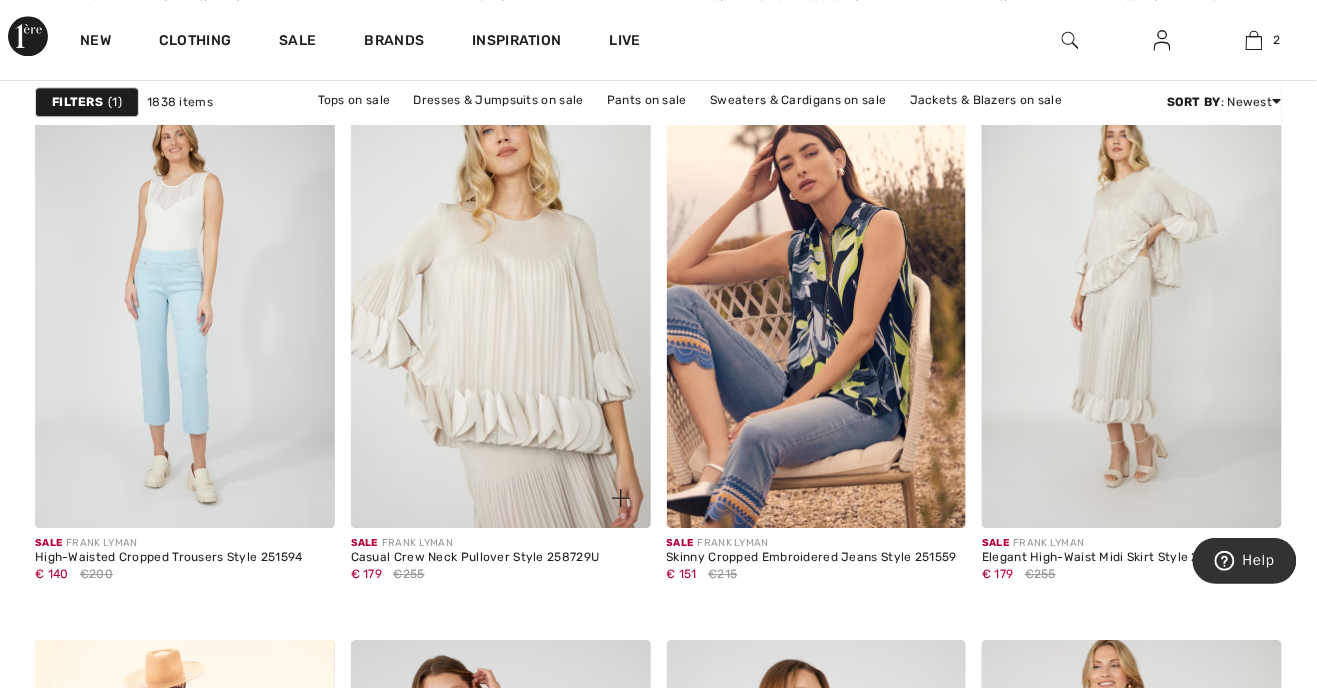 click at bounding box center [501, 304] 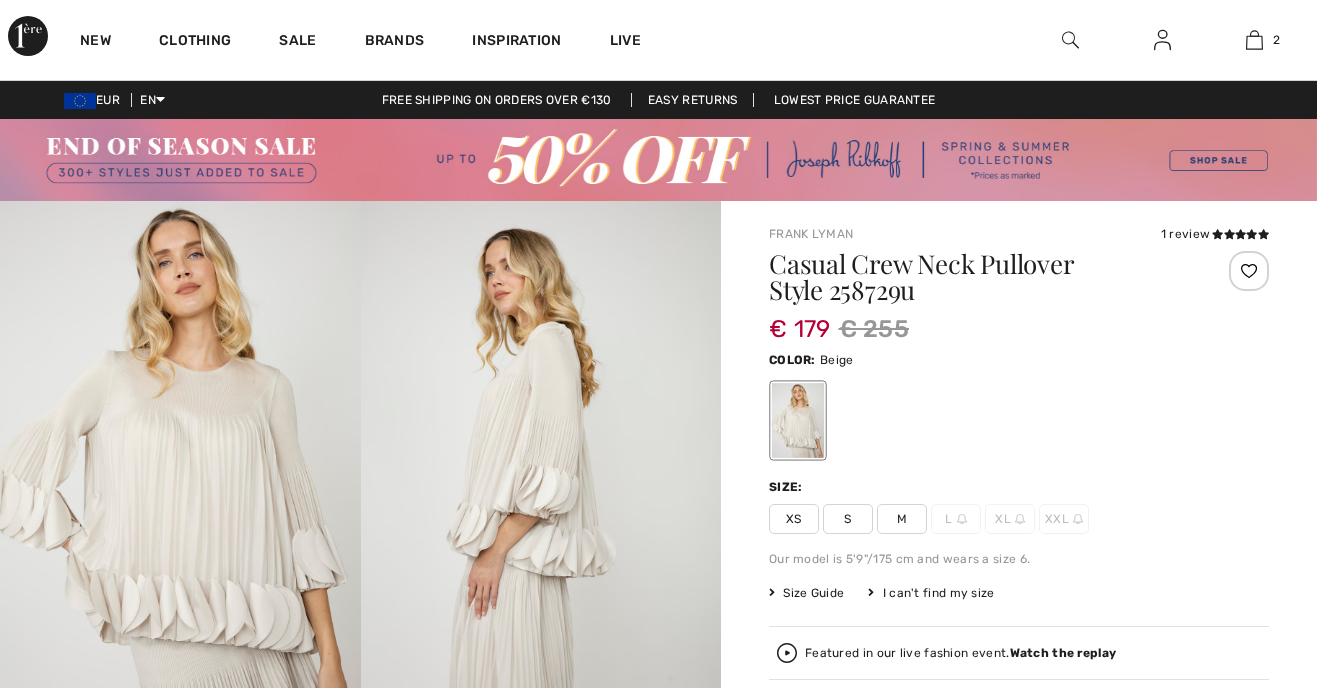 scroll, scrollTop: 0, scrollLeft: 0, axis: both 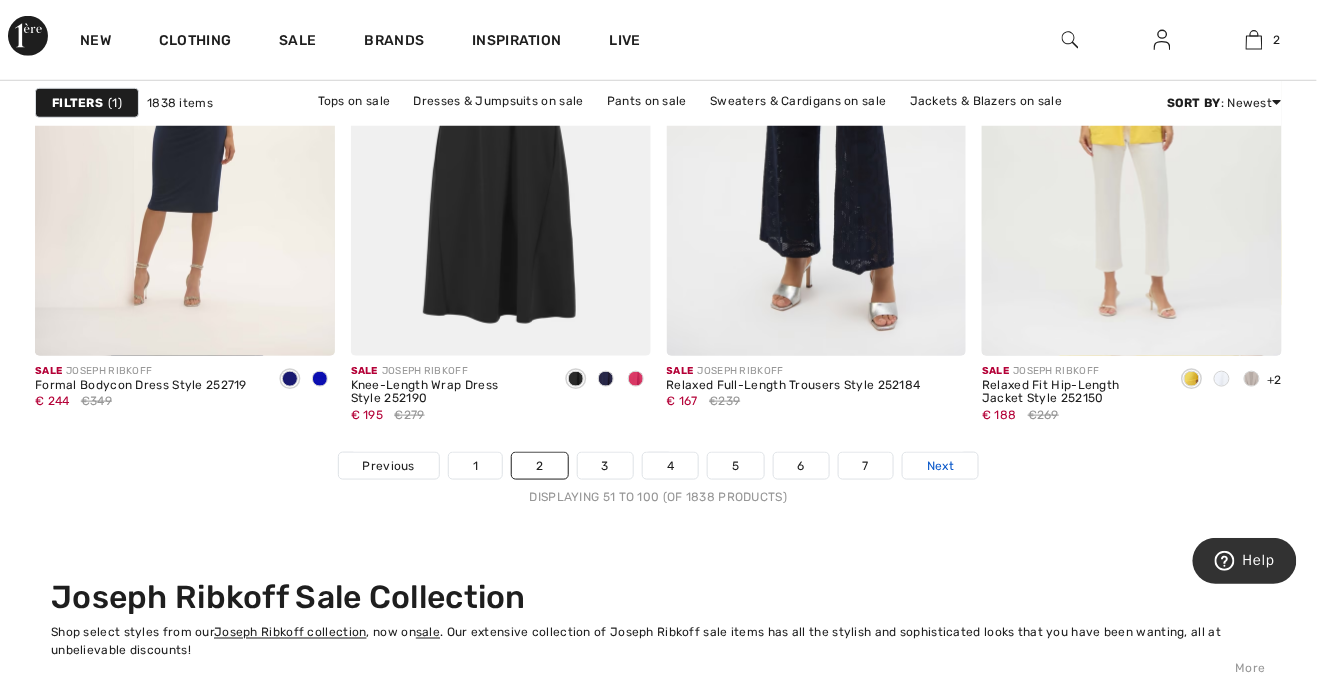 click on "Next" at bounding box center [940, 466] 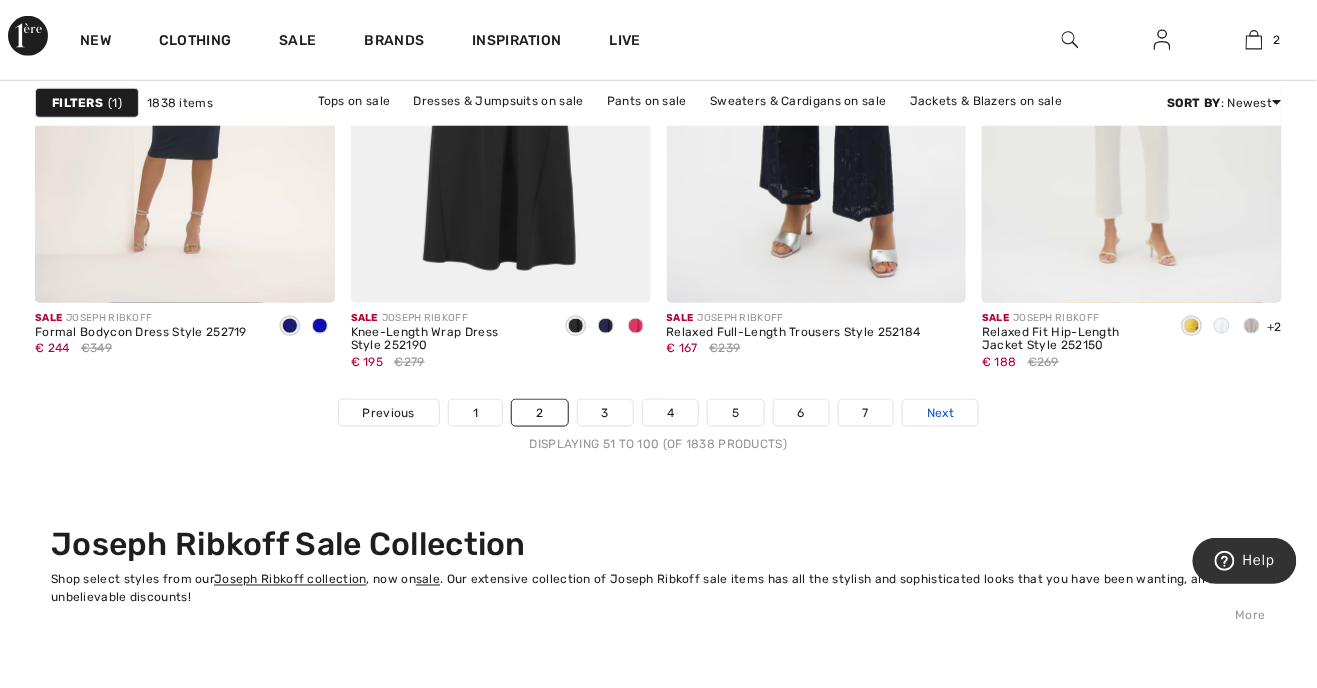 scroll, scrollTop: 8600, scrollLeft: 0, axis: vertical 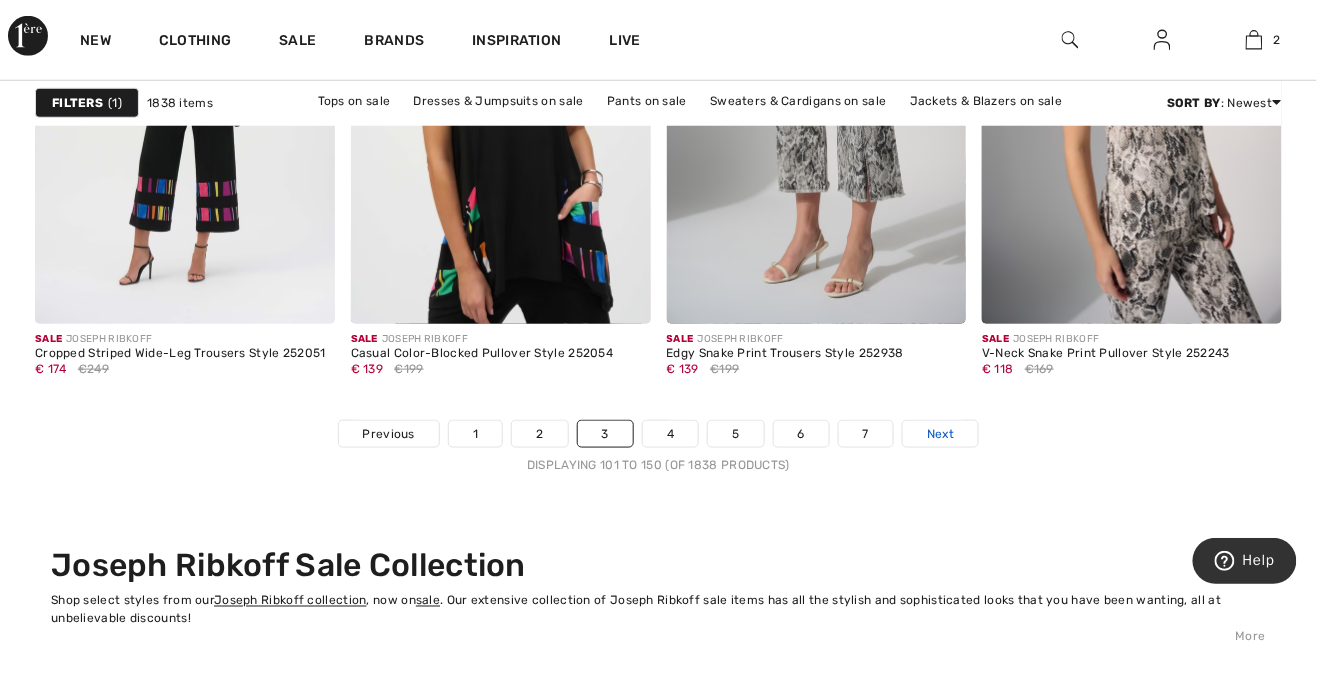 click on "Next" at bounding box center (940, 434) 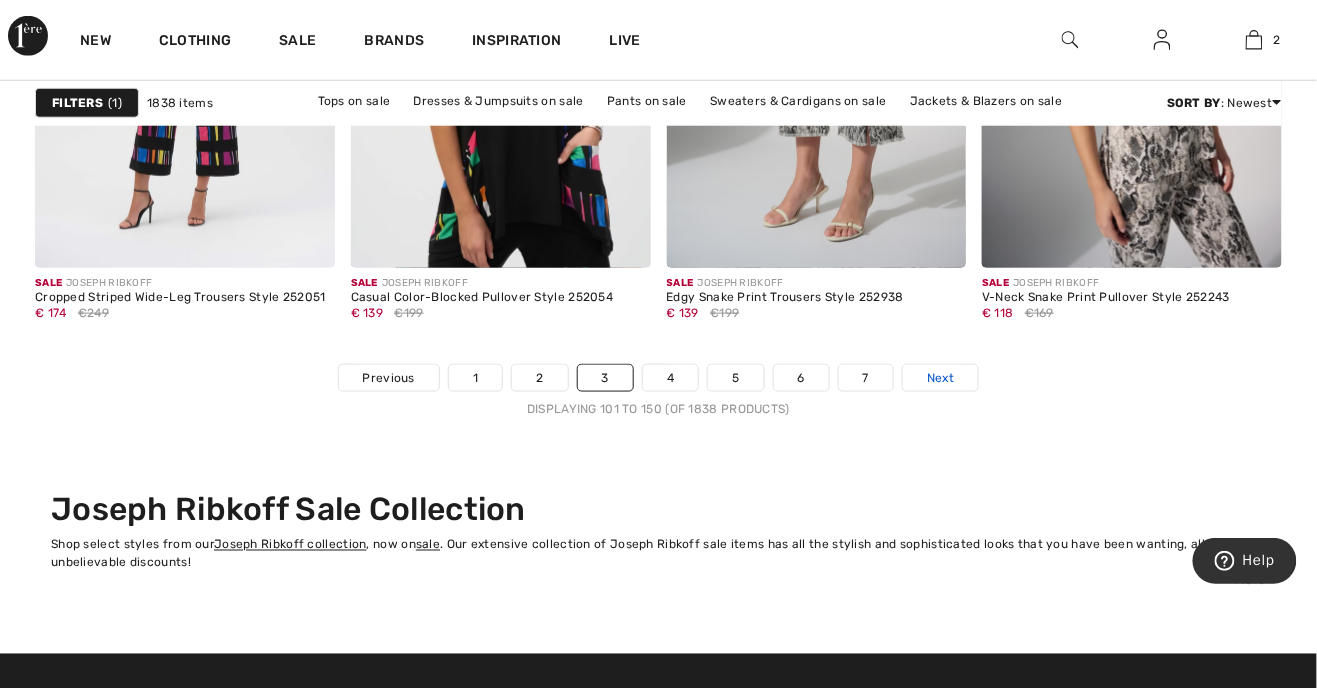 scroll, scrollTop: 8632, scrollLeft: 0, axis: vertical 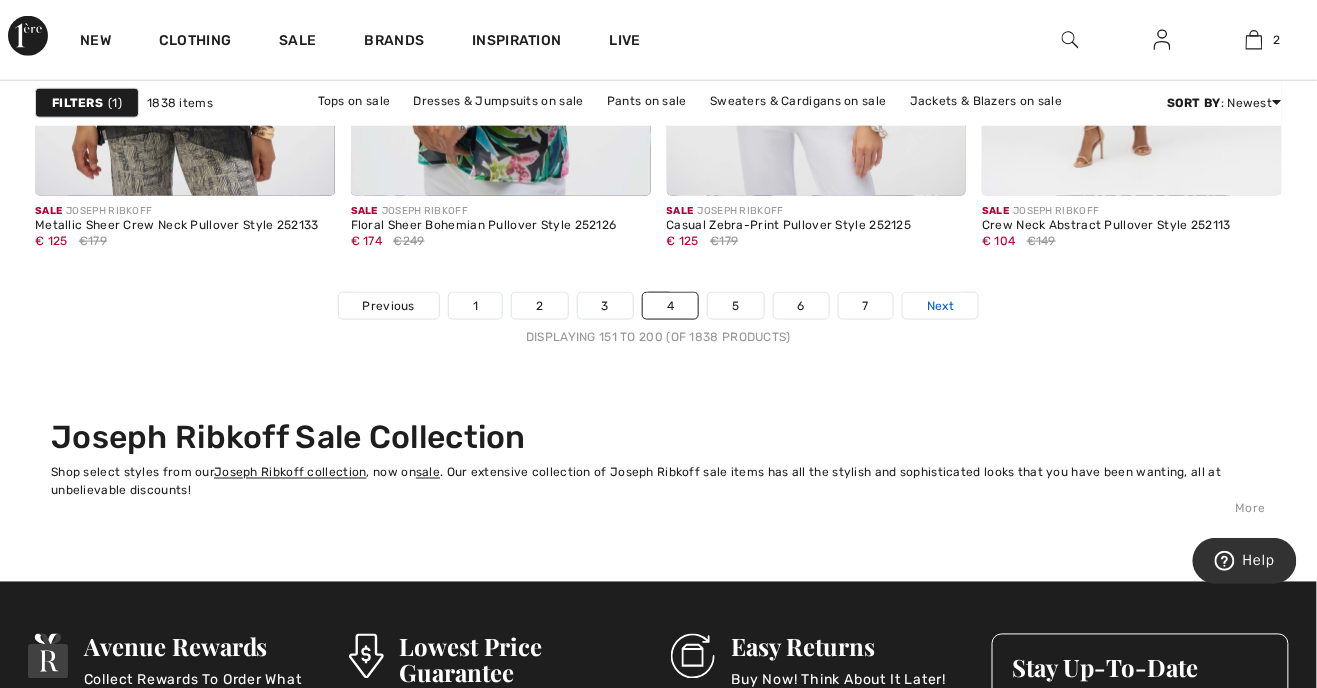 click on "Next" at bounding box center (940, 306) 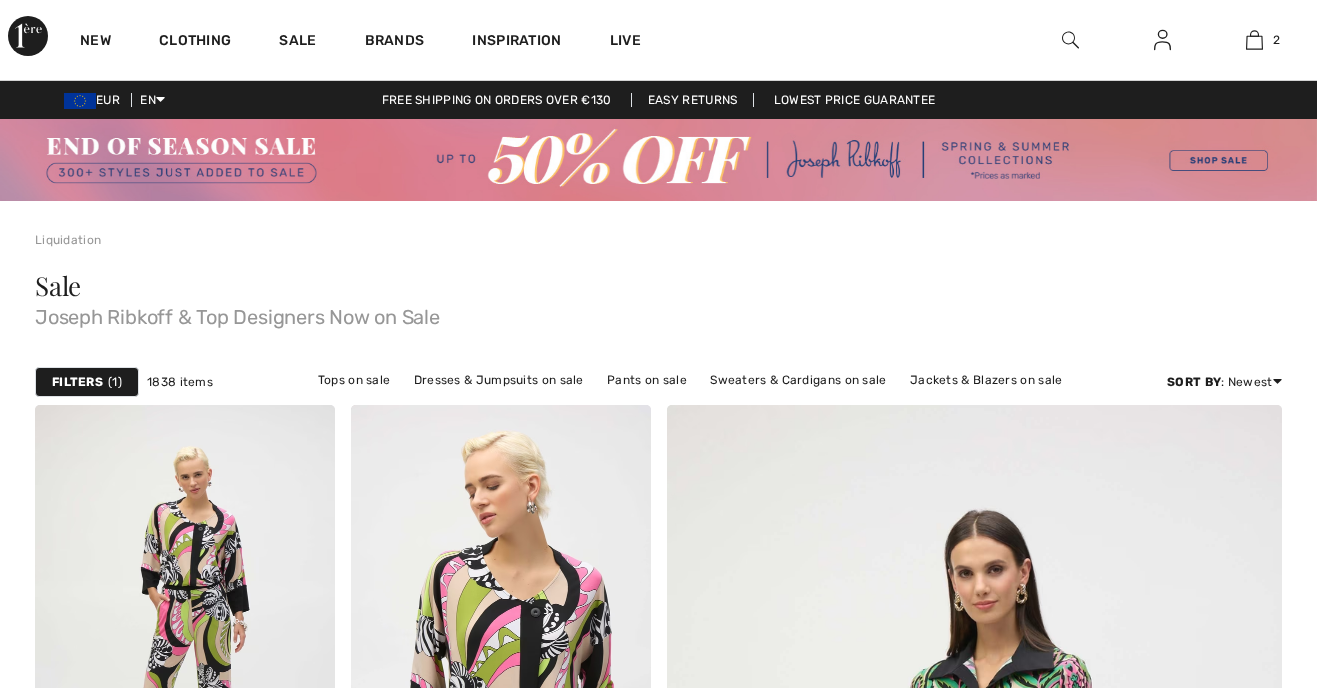 scroll, scrollTop: 673, scrollLeft: 0, axis: vertical 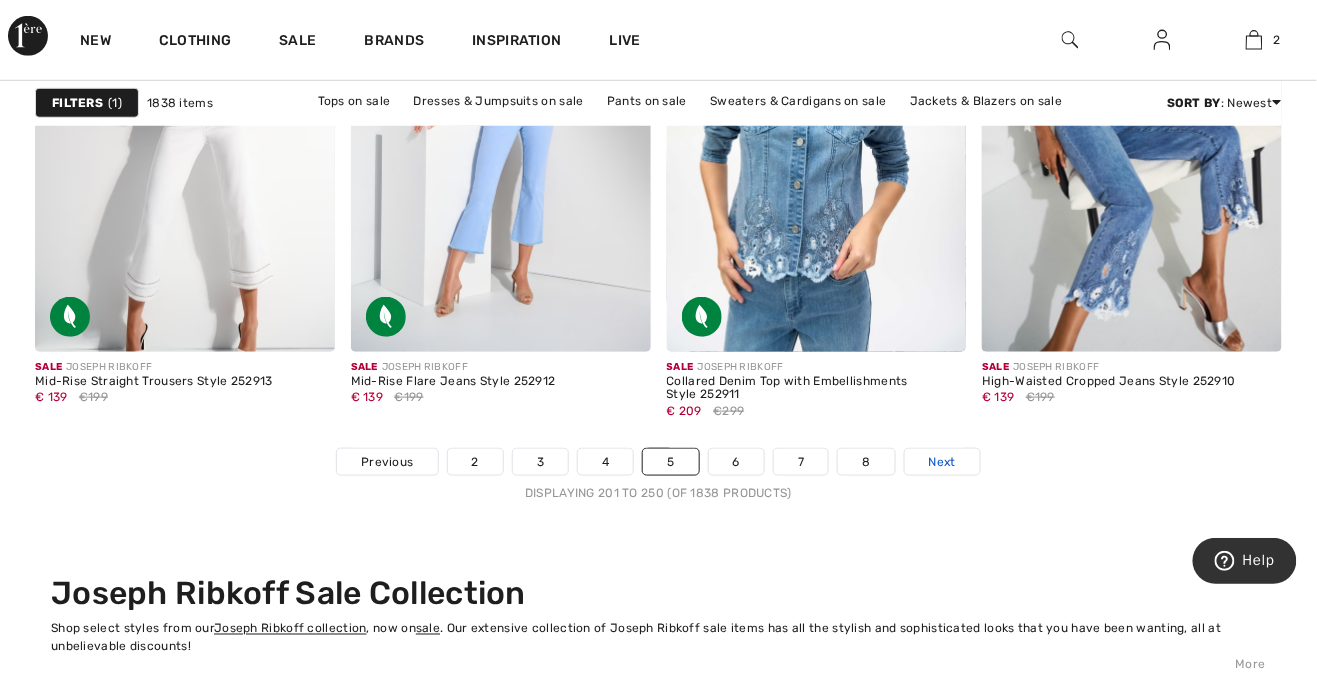 click on "Next" at bounding box center (942, 462) 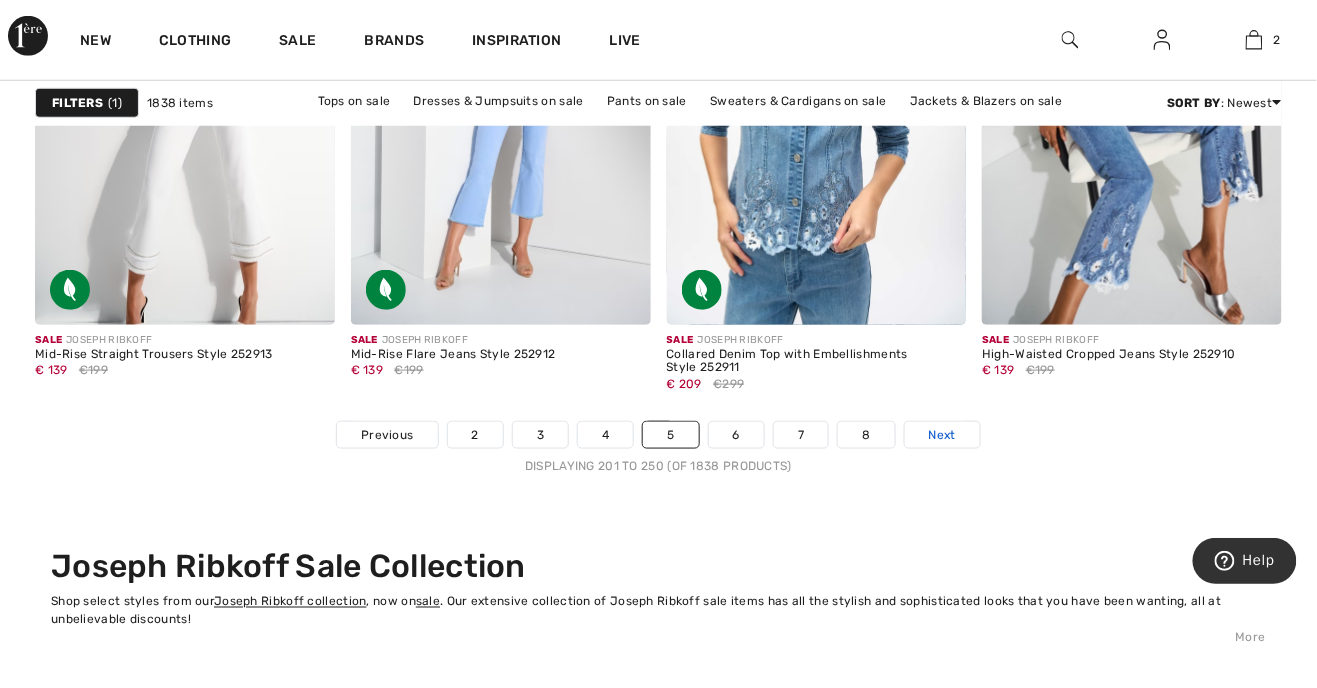 scroll, scrollTop: 8604, scrollLeft: 0, axis: vertical 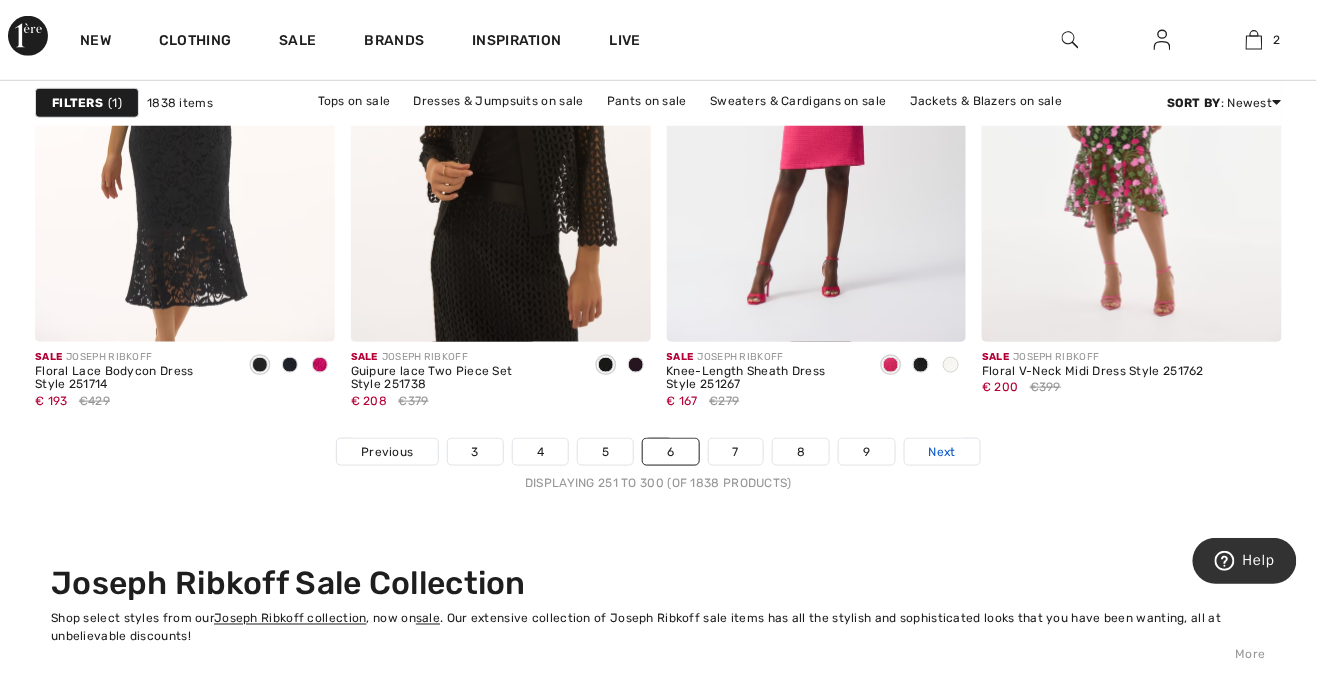 click on "Next" at bounding box center [942, 452] 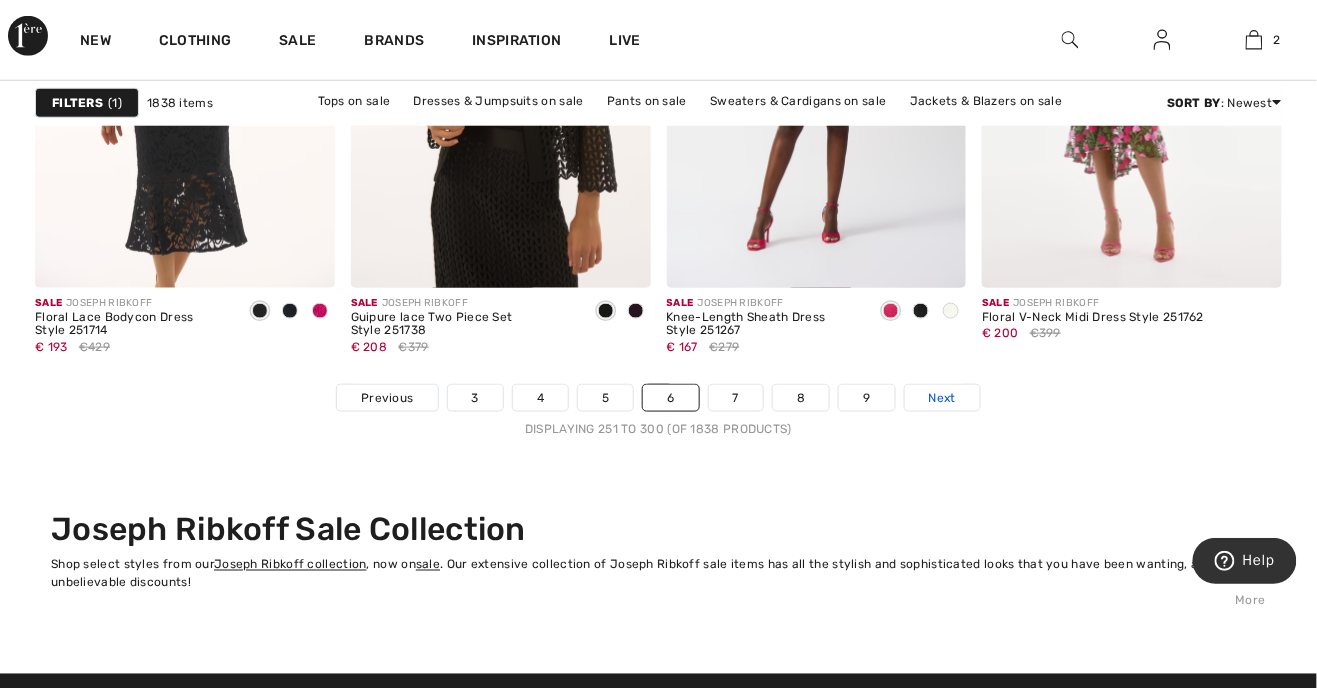 scroll, scrollTop: 8614, scrollLeft: 0, axis: vertical 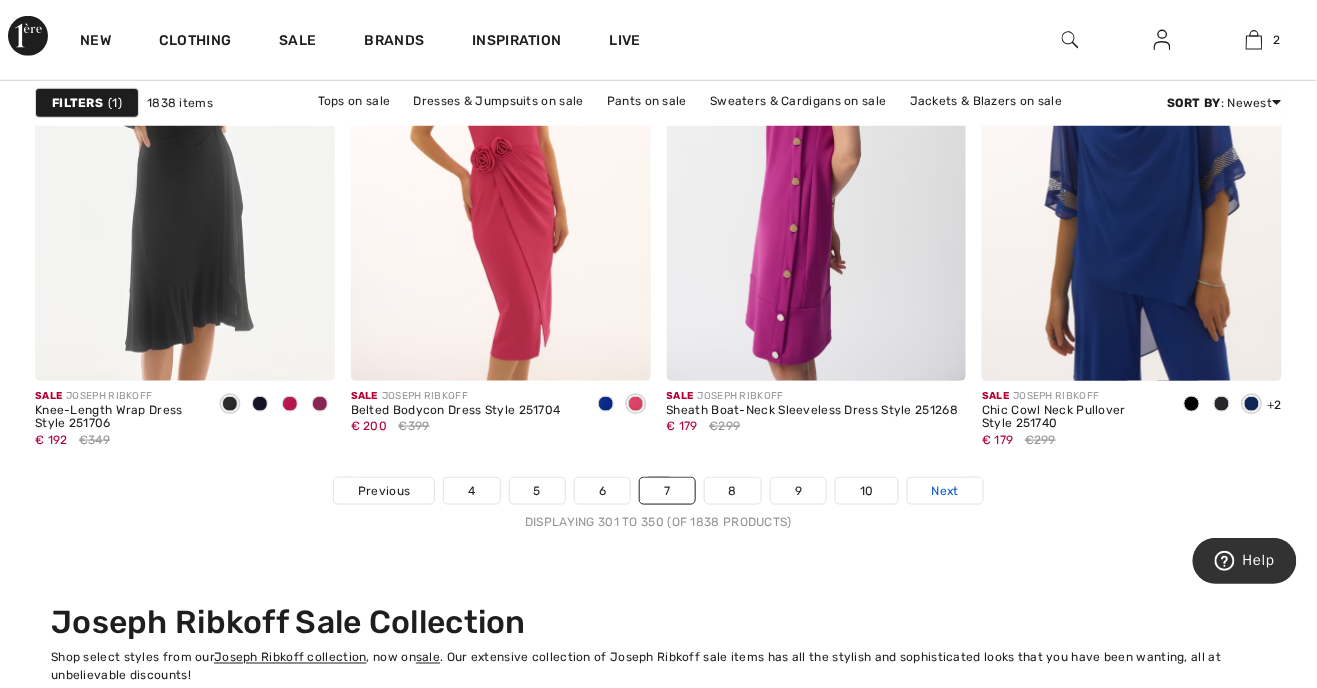 click on "Next" at bounding box center (945, 491) 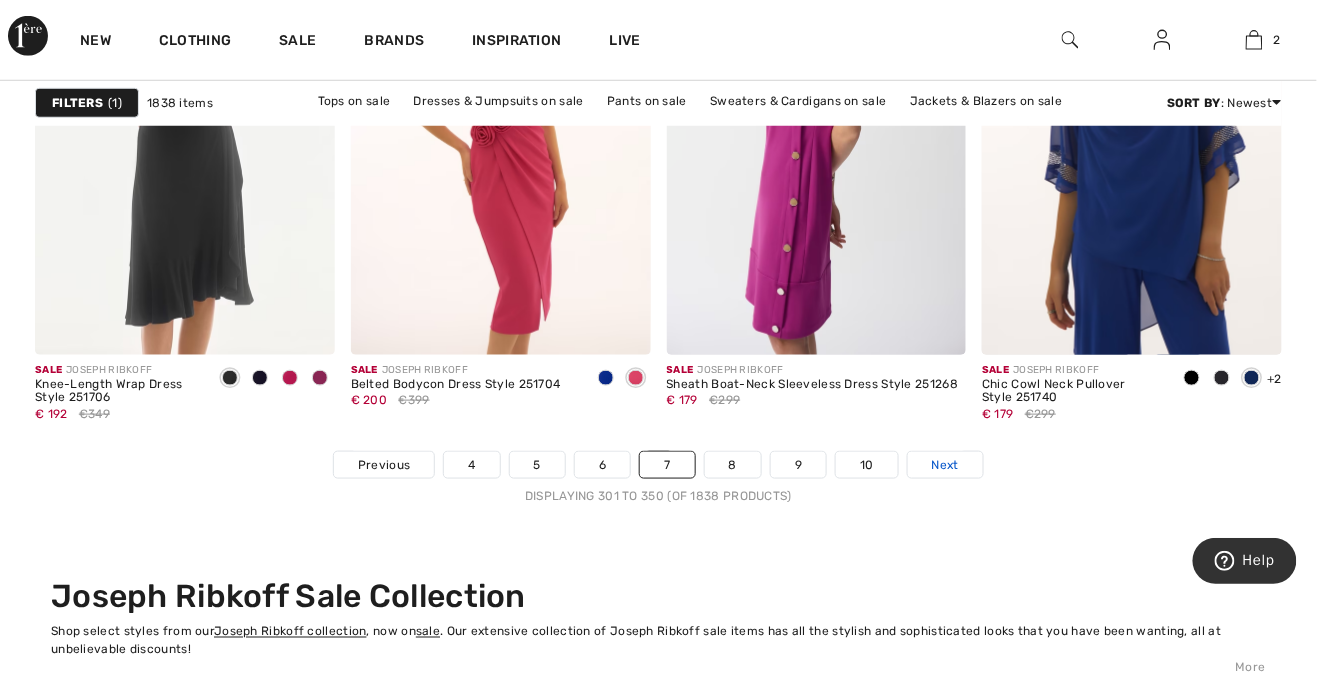 scroll, scrollTop: 8575, scrollLeft: 0, axis: vertical 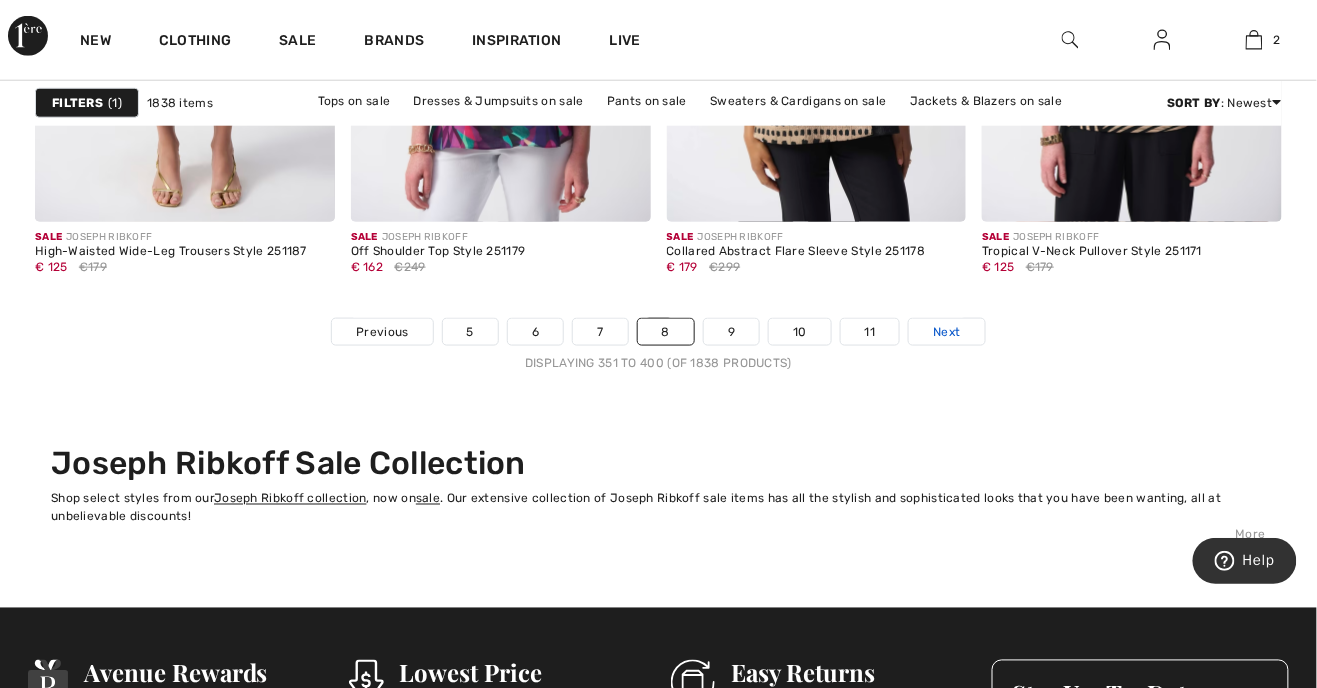 click on "Next" at bounding box center (946, 332) 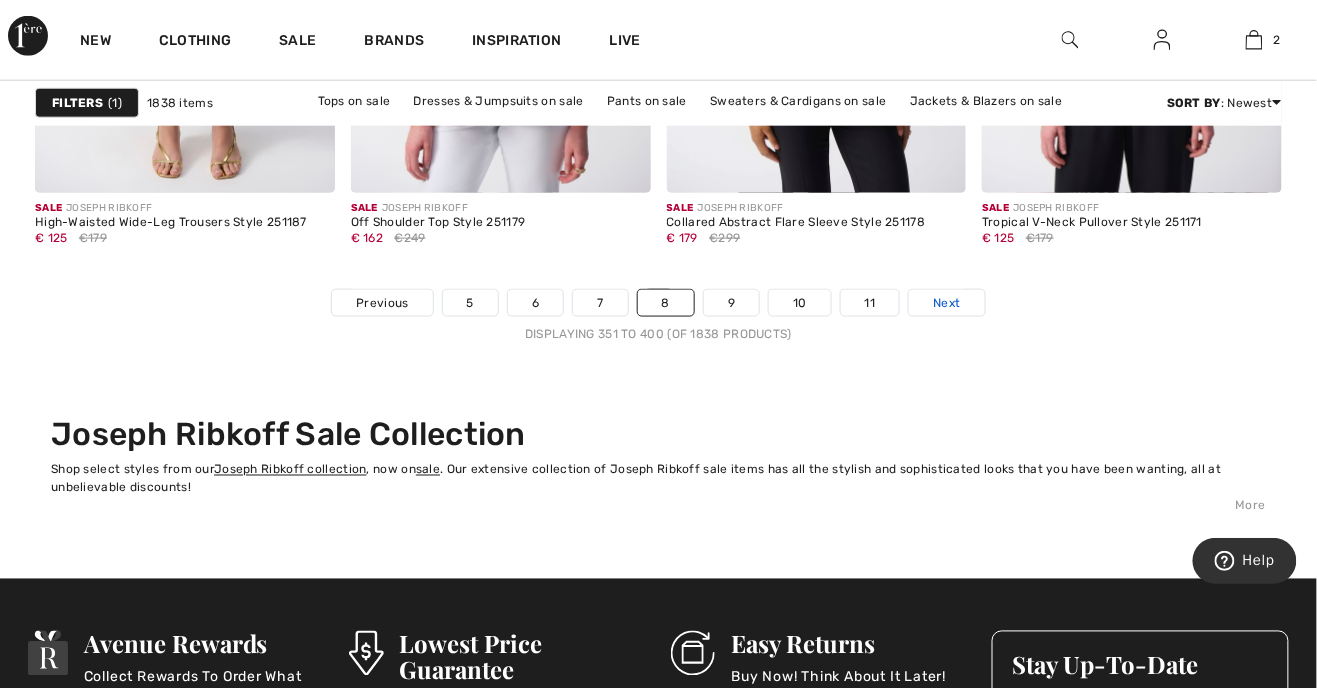 scroll, scrollTop: 8734, scrollLeft: 0, axis: vertical 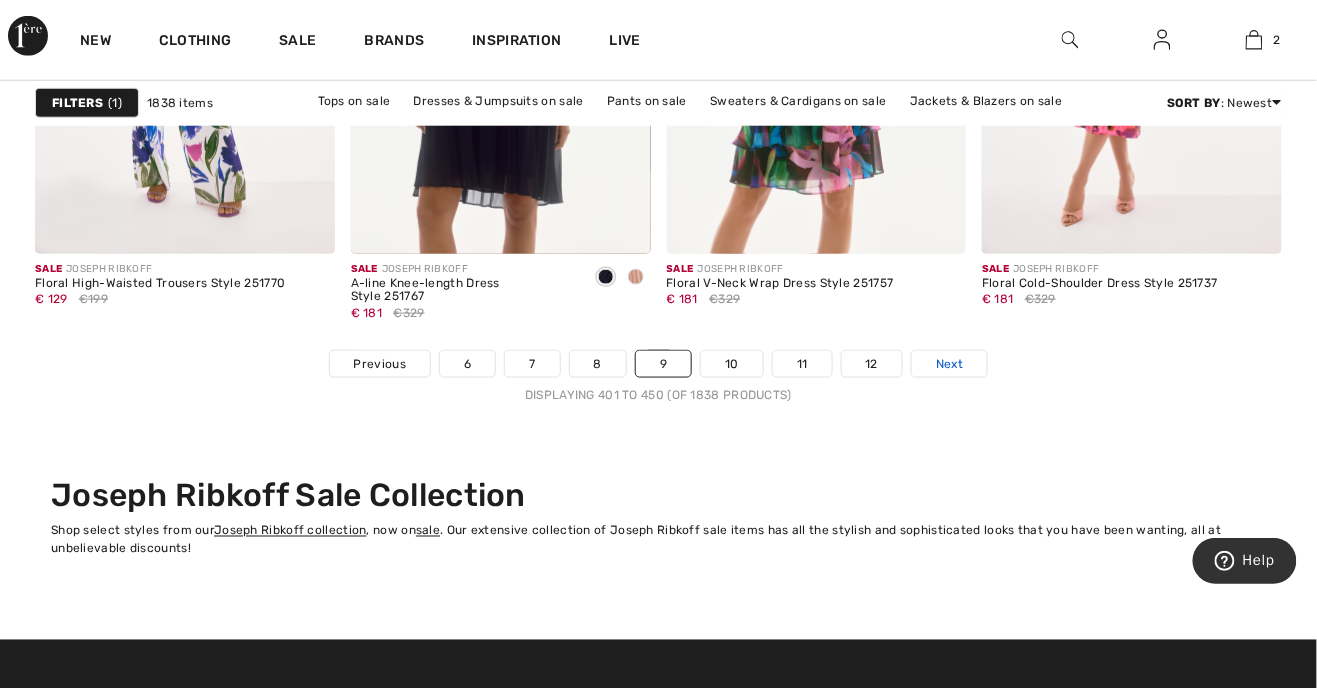 click on "Next" at bounding box center [949, 364] 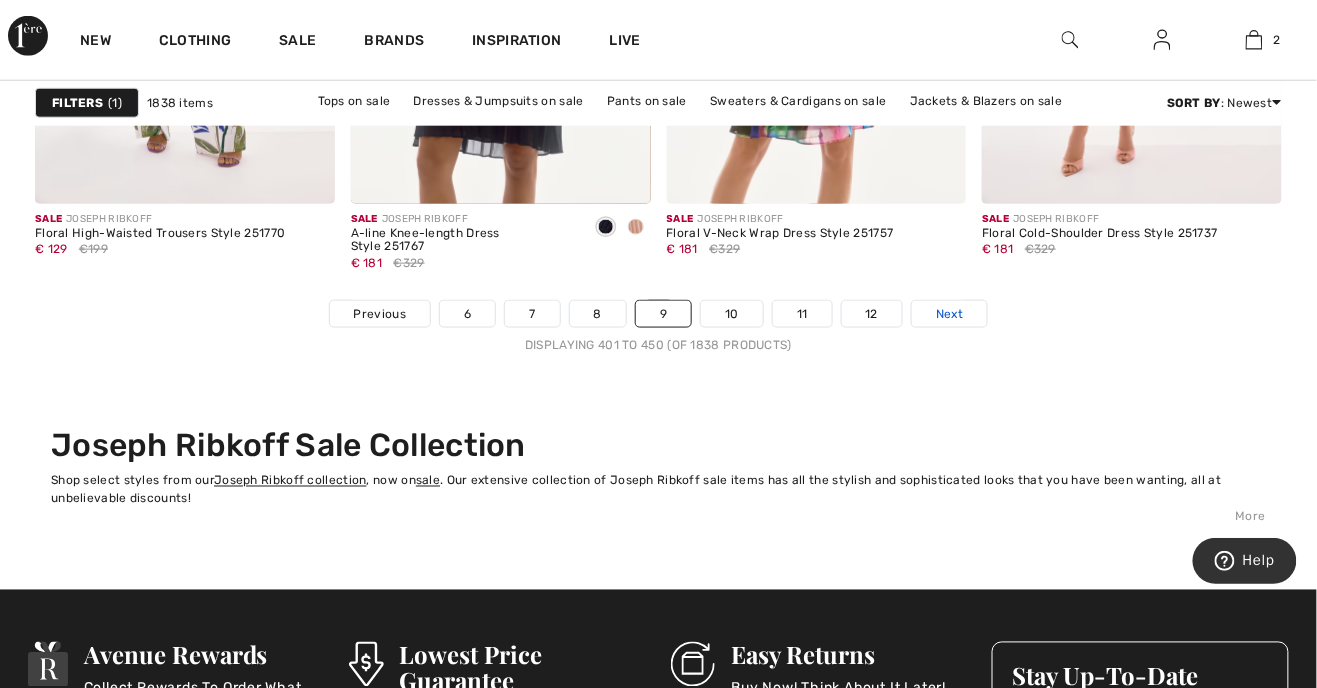 scroll, scrollTop: 8702, scrollLeft: 0, axis: vertical 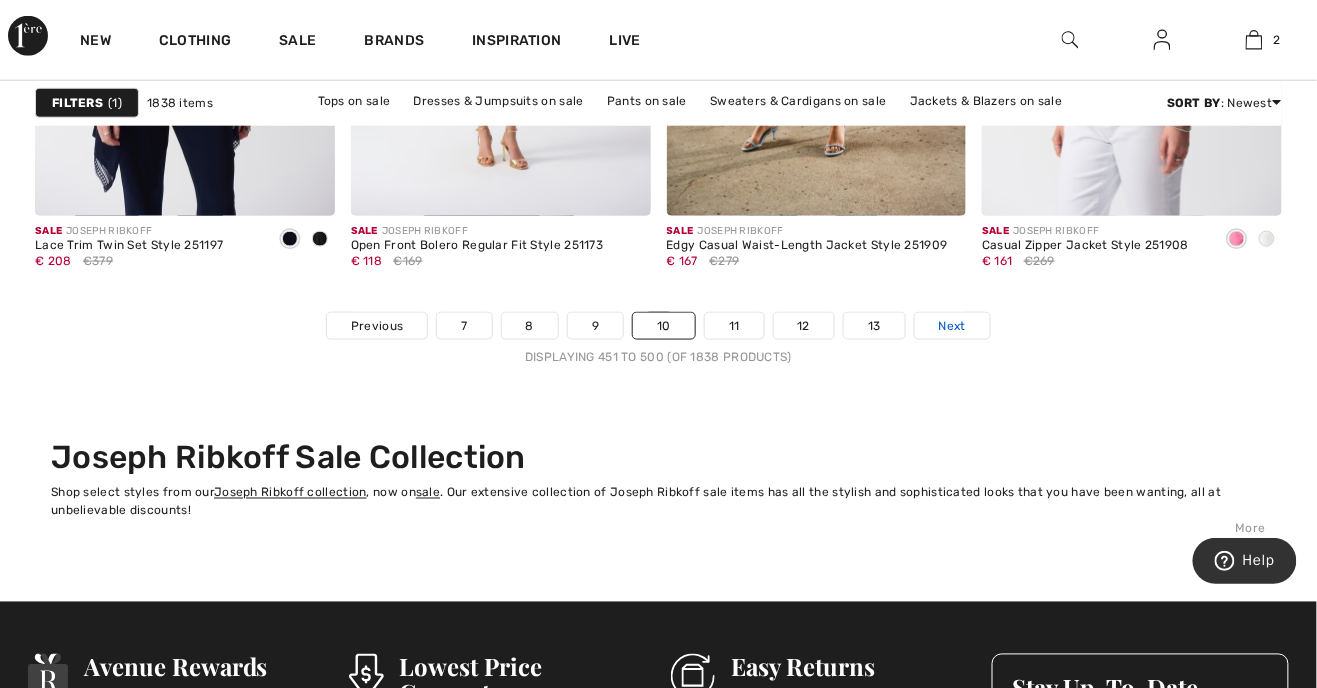 click on "Next" at bounding box center (952, 326) 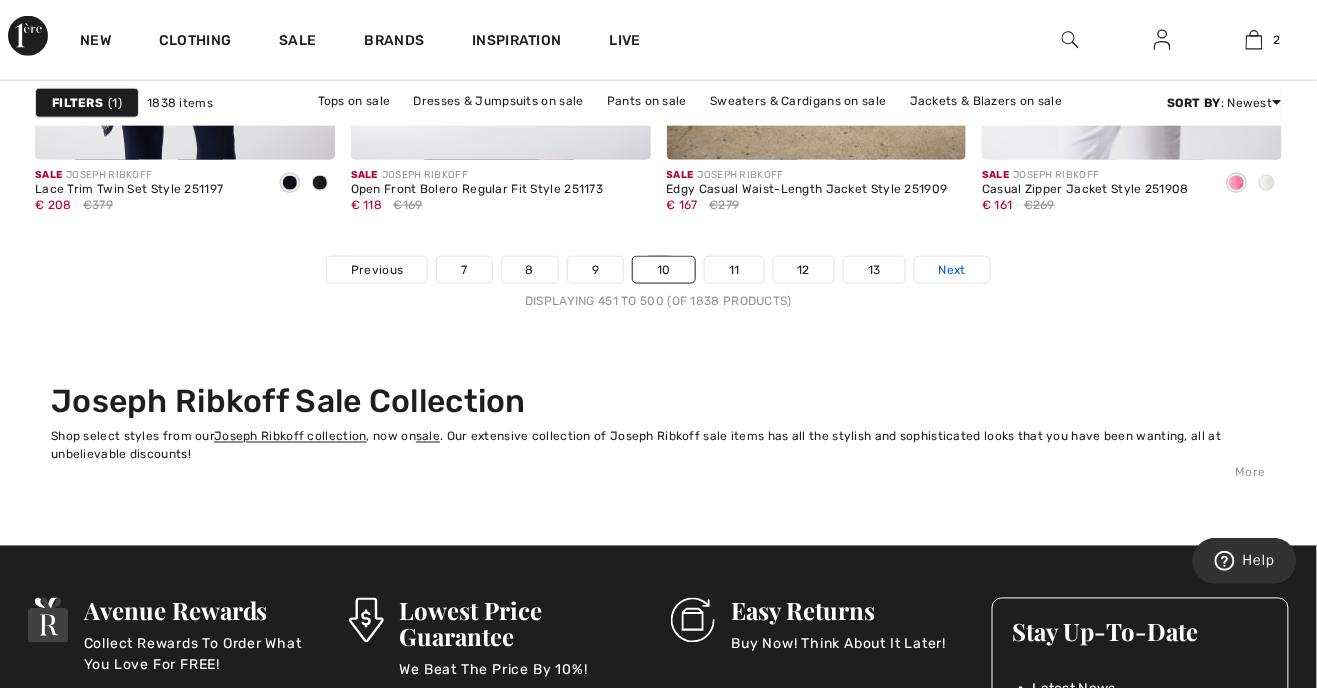 scroll, scrollTop: 8740, scrollLeft: 0, axis: vertical 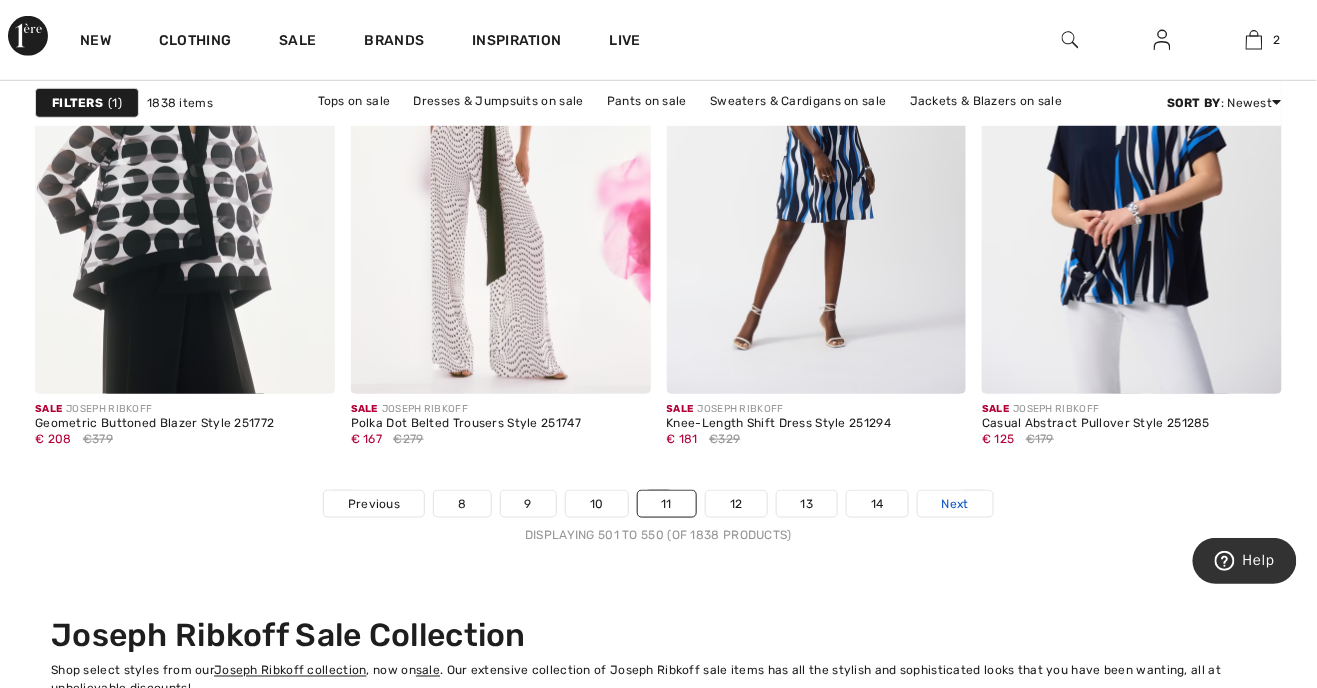 click on "Next" at bounding box center (955, 504) 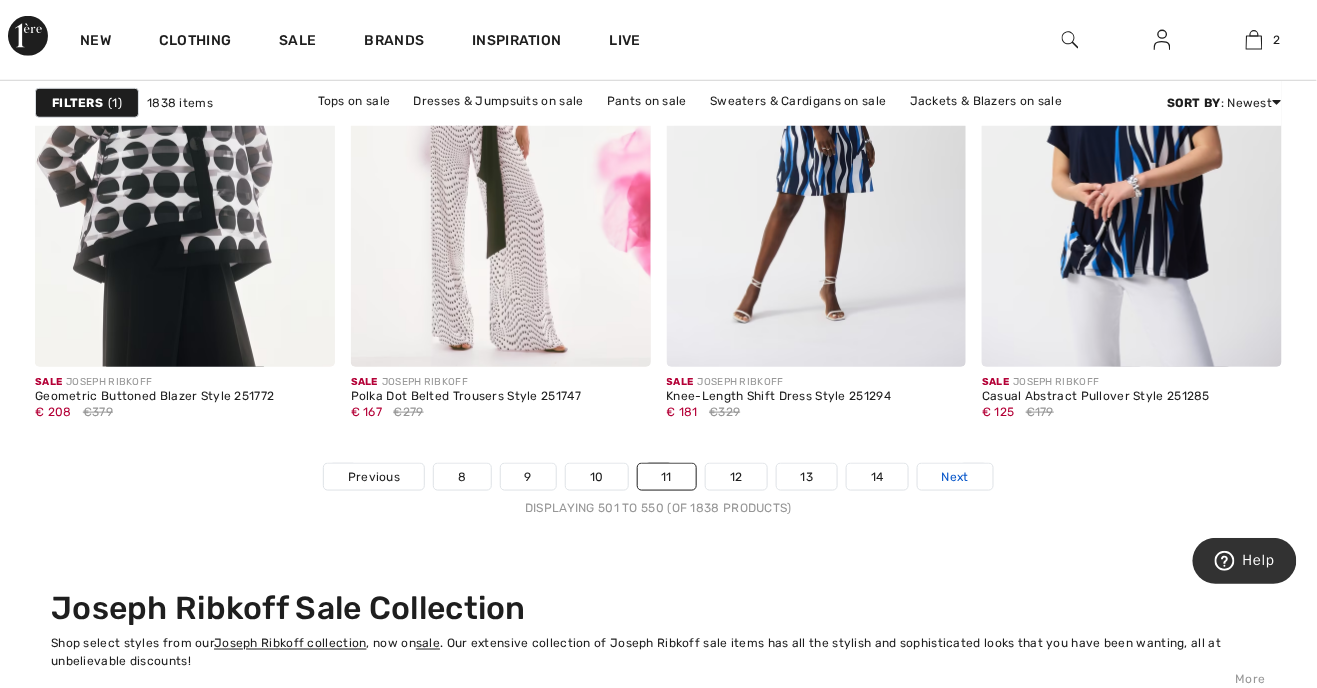 scroll, scrollTop: 8562, scrollLeft: 0, axis: vertical 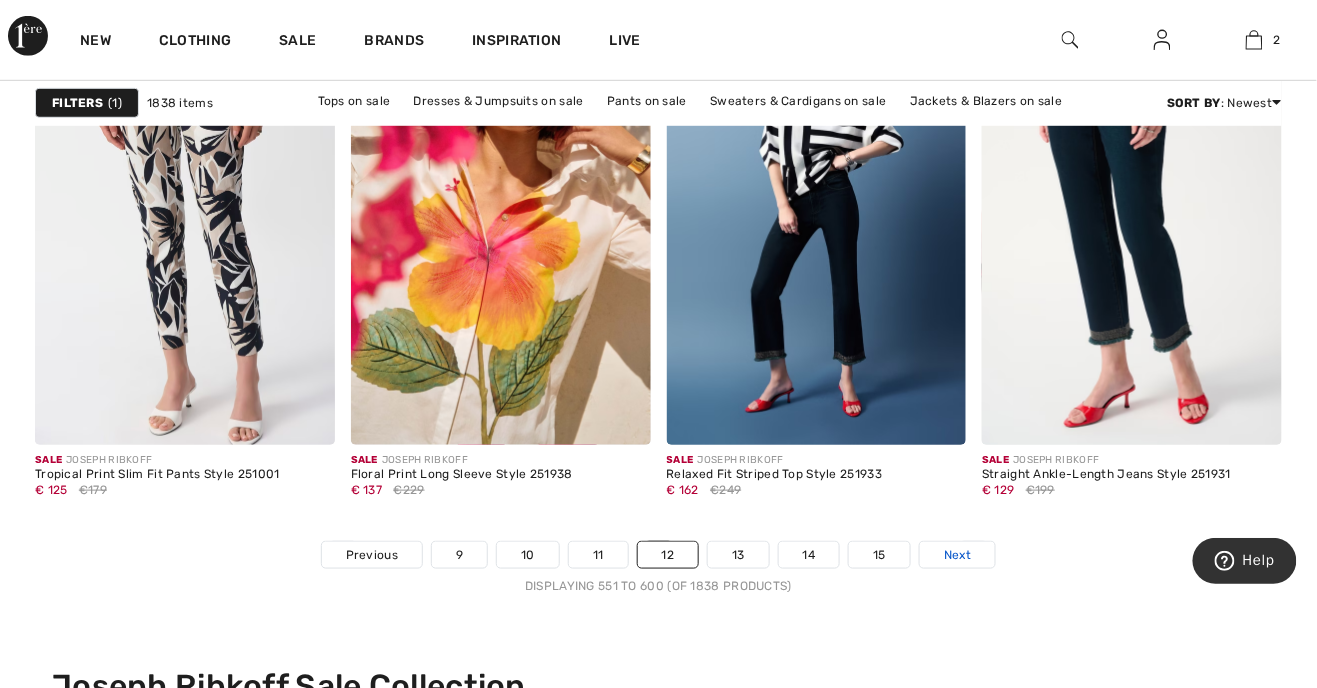 click on "Next" at bounding box center [957, 555] 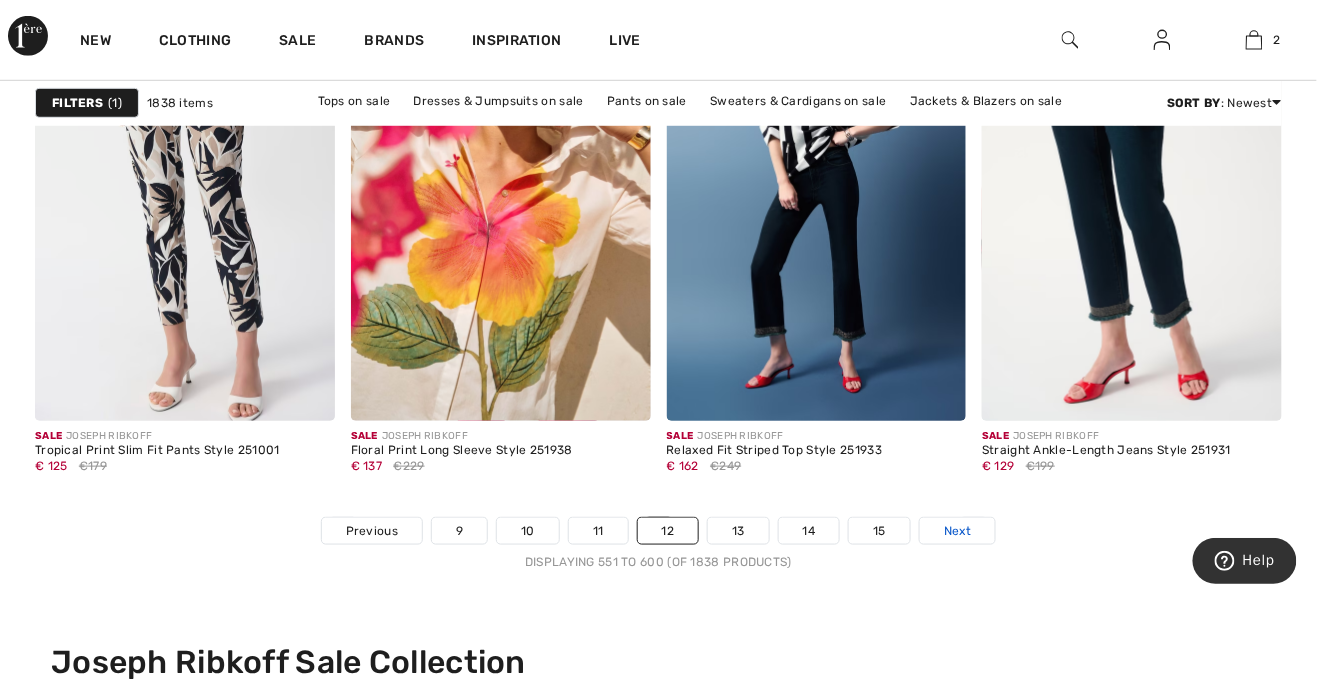 scroll, scrollTop: 8511, scrollLeft: 0, axis: vertical 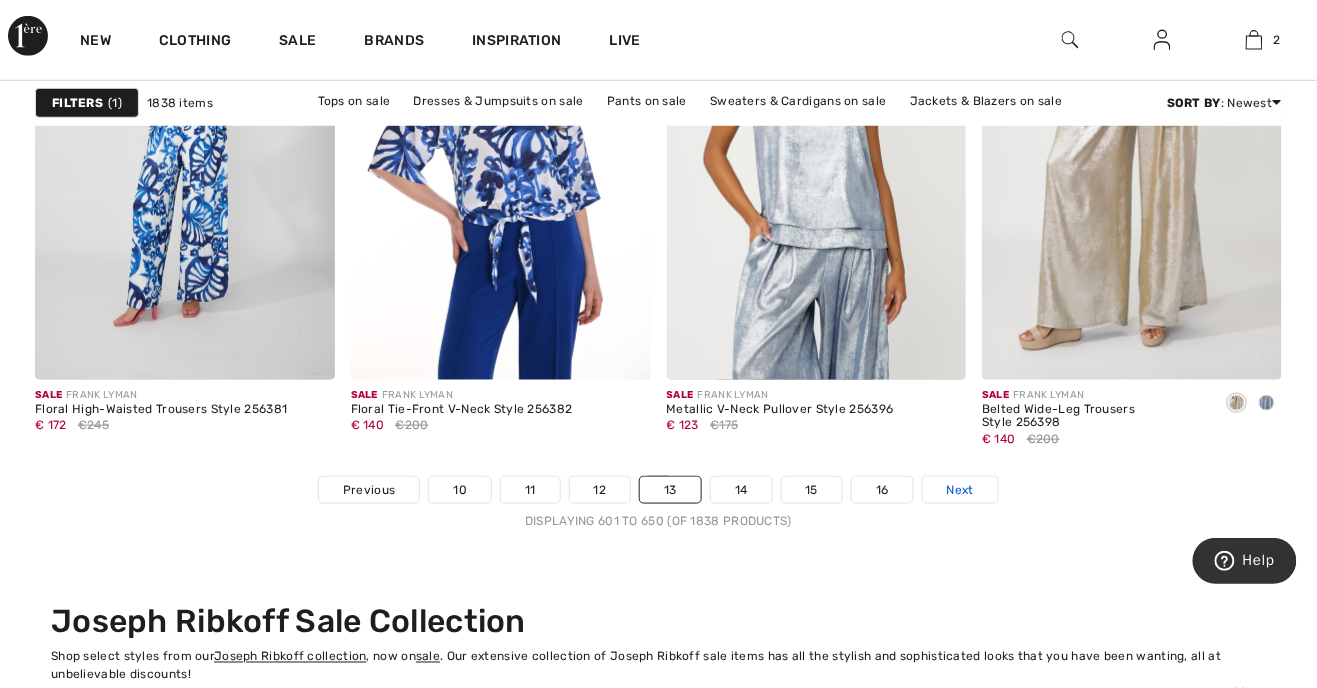 click on "Next" at bounding box center (960, 490) 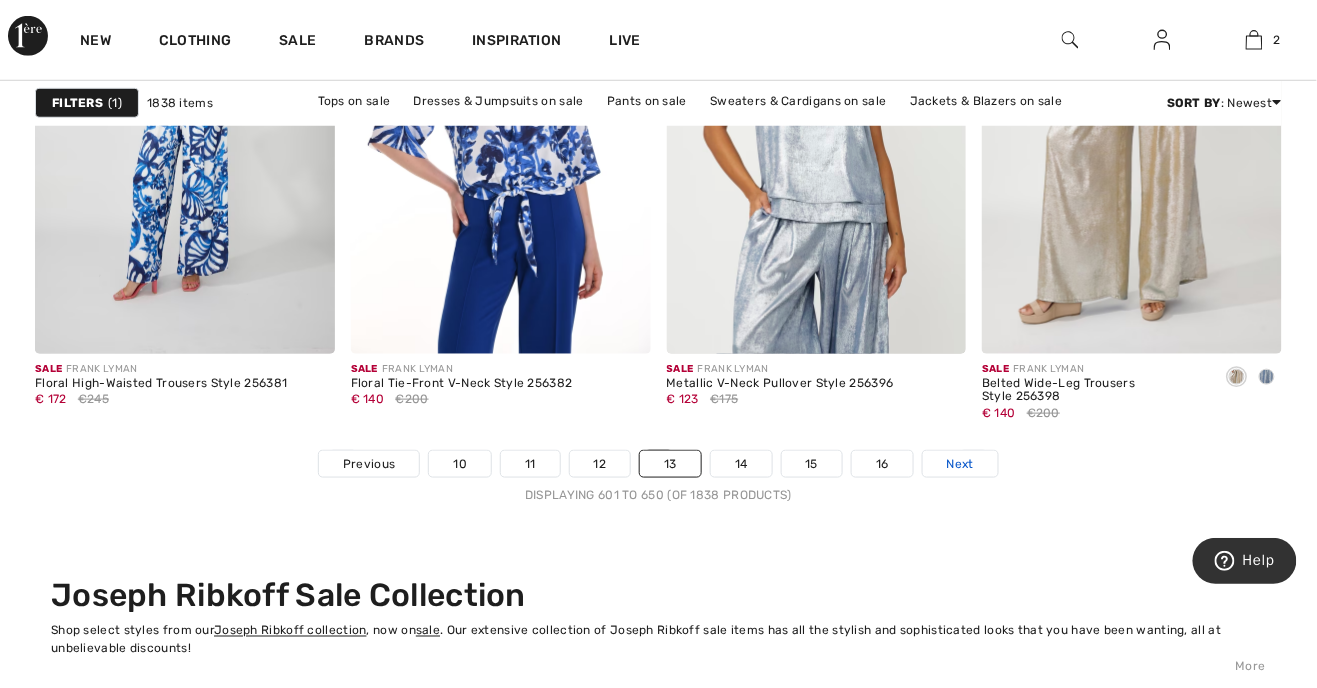 scroll, scrollTop: 8576, scrollLeft: 0, axis: vertical 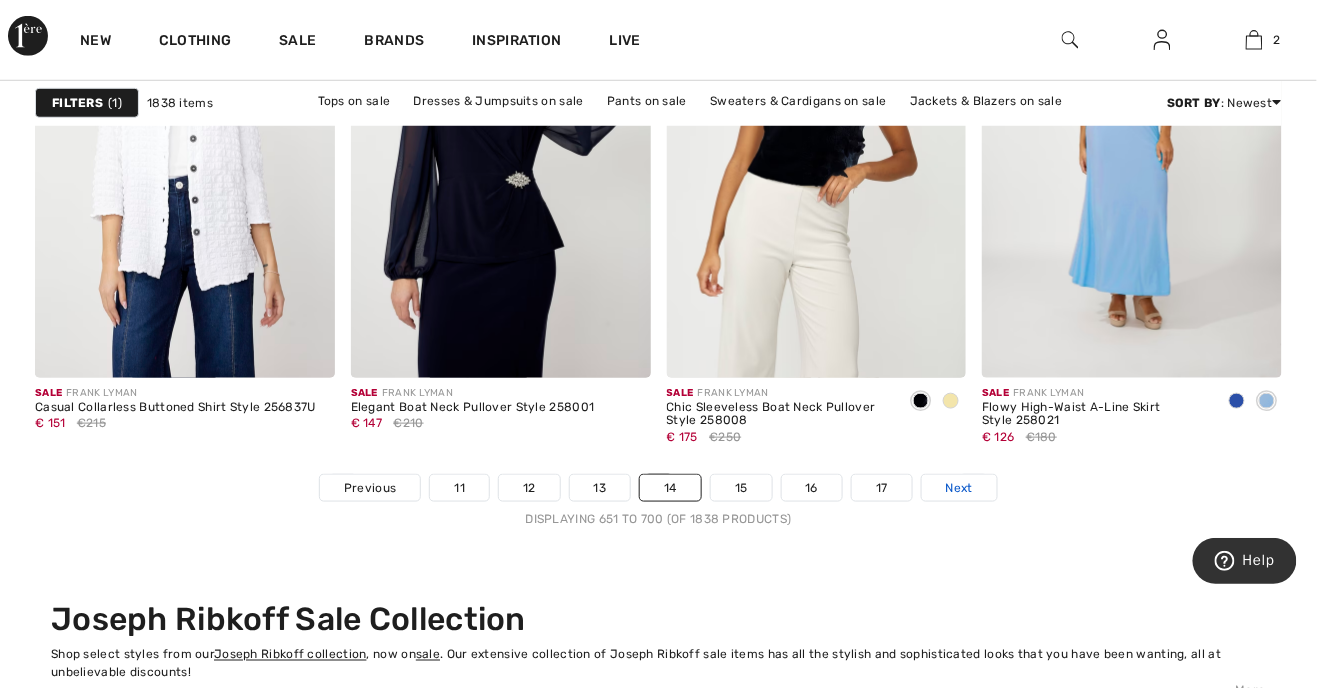 click on "Next" at bounding box center [959, 488] 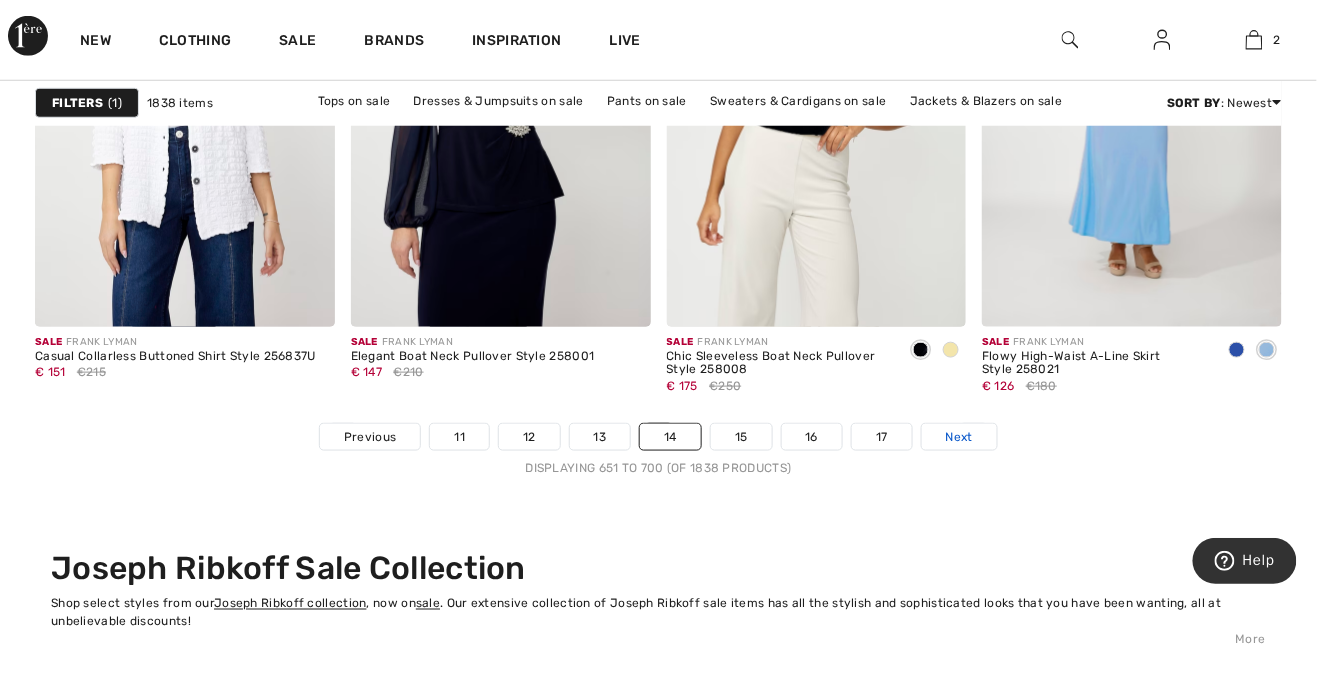 scroll, scrollTop: 8578, scrollLeft: 0, axis: vertical 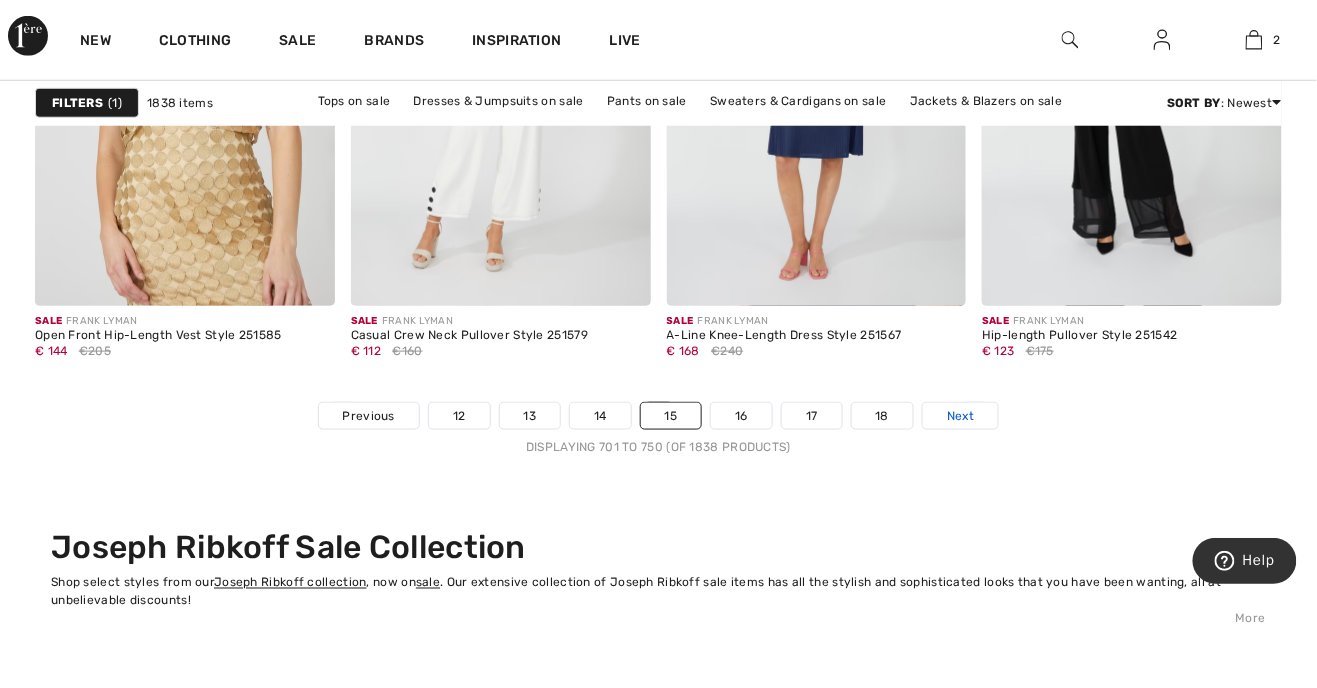click on "Next" at bounding box center (960, 416) 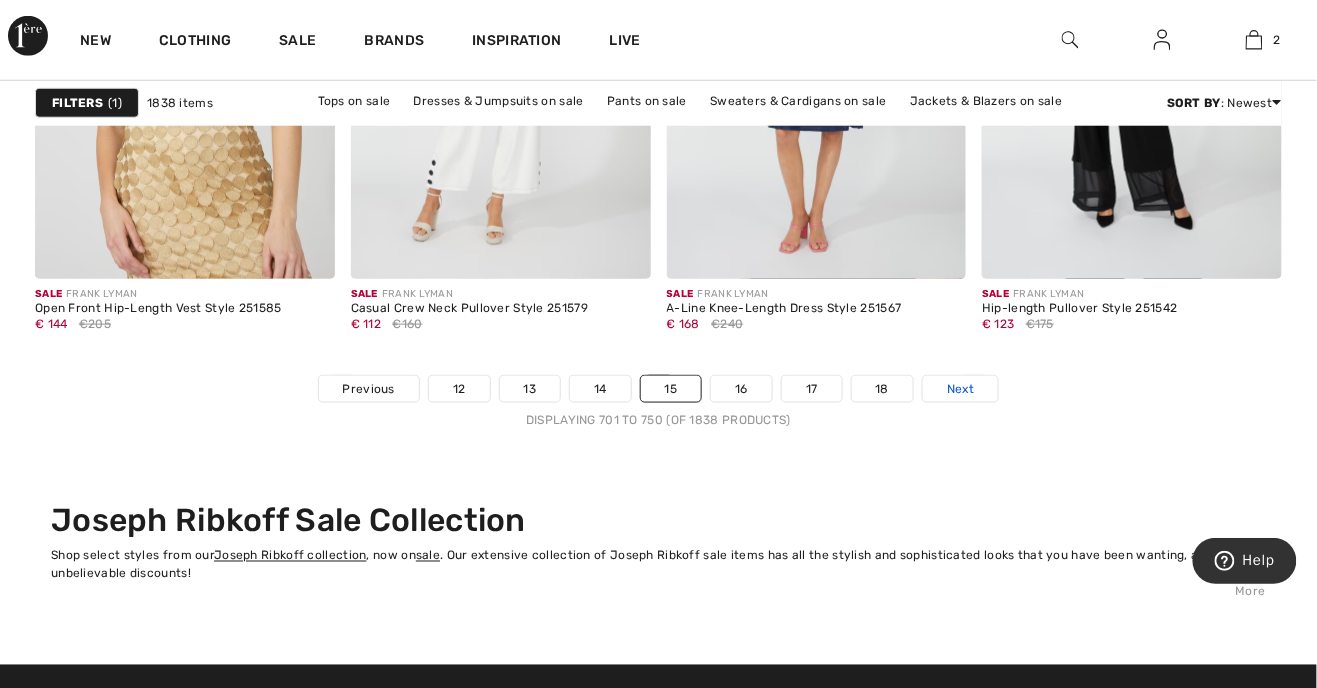 scroll, scrollTop: 8650, scrollLeft: 0, axis: vertical 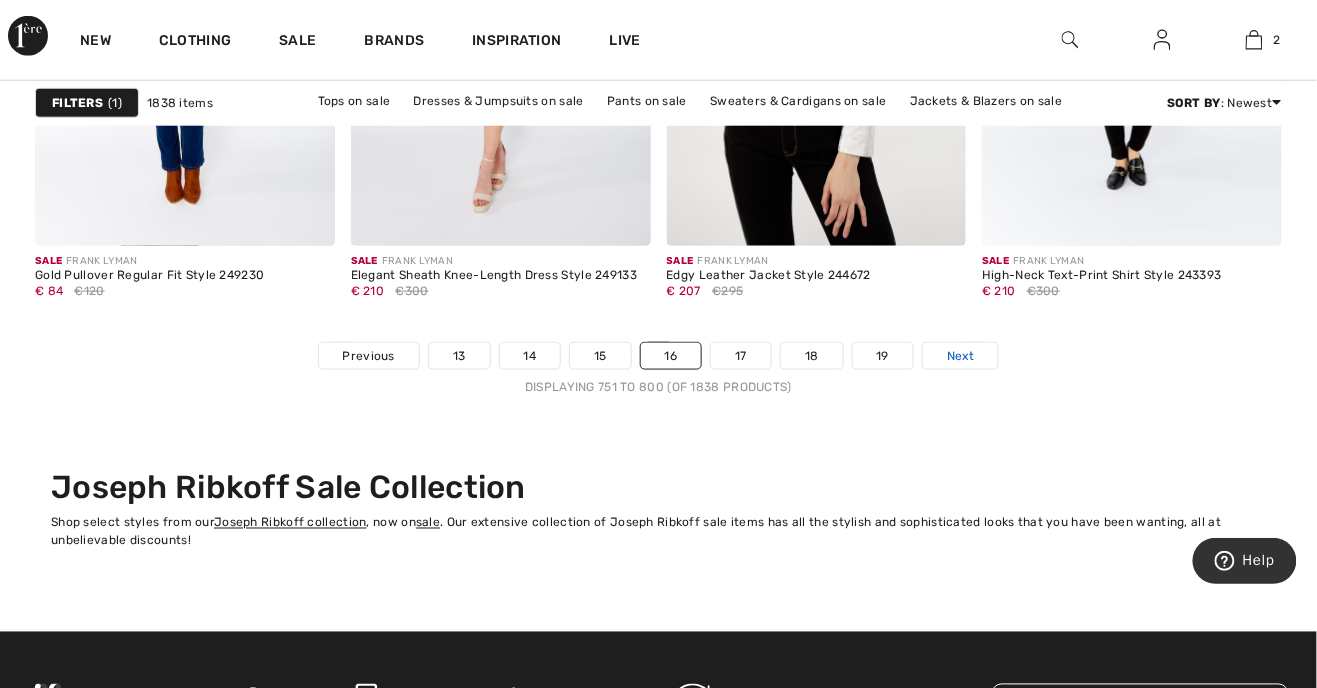 click on "Next" at bounding box center (960, 356) 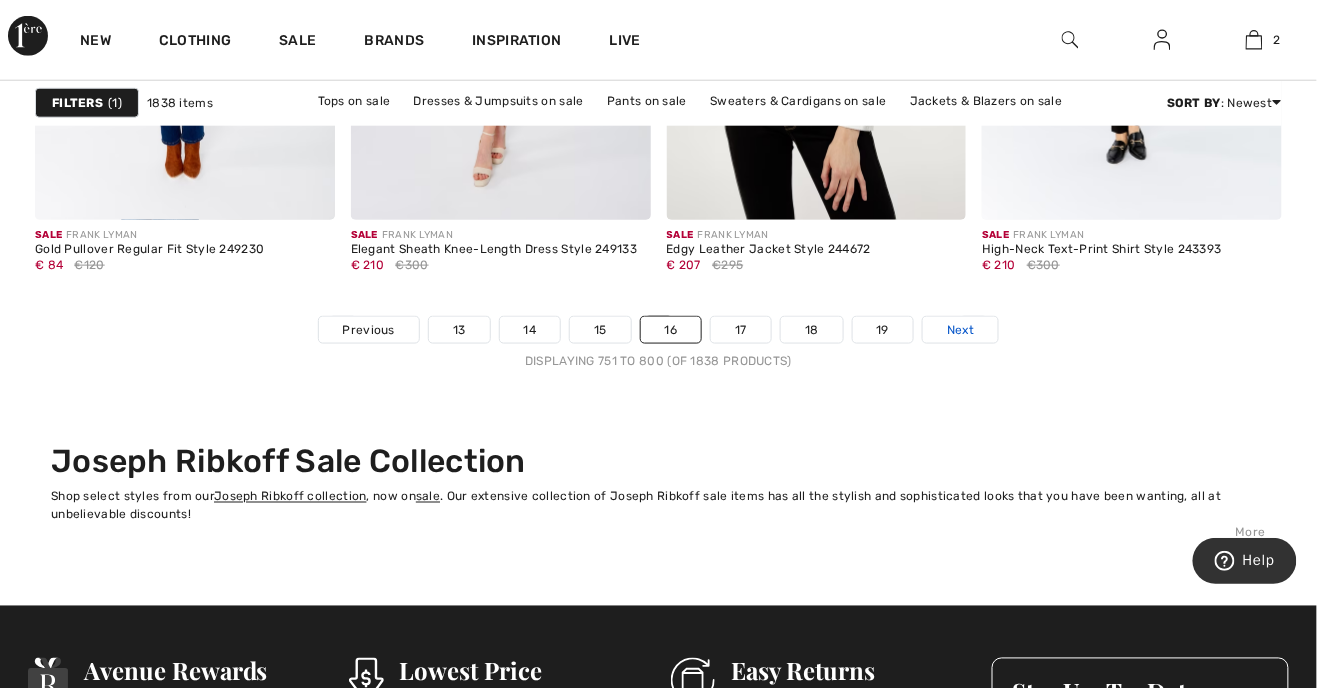 scroll, scrollTop: 8710, scrollLeft: 0, axis: vertical 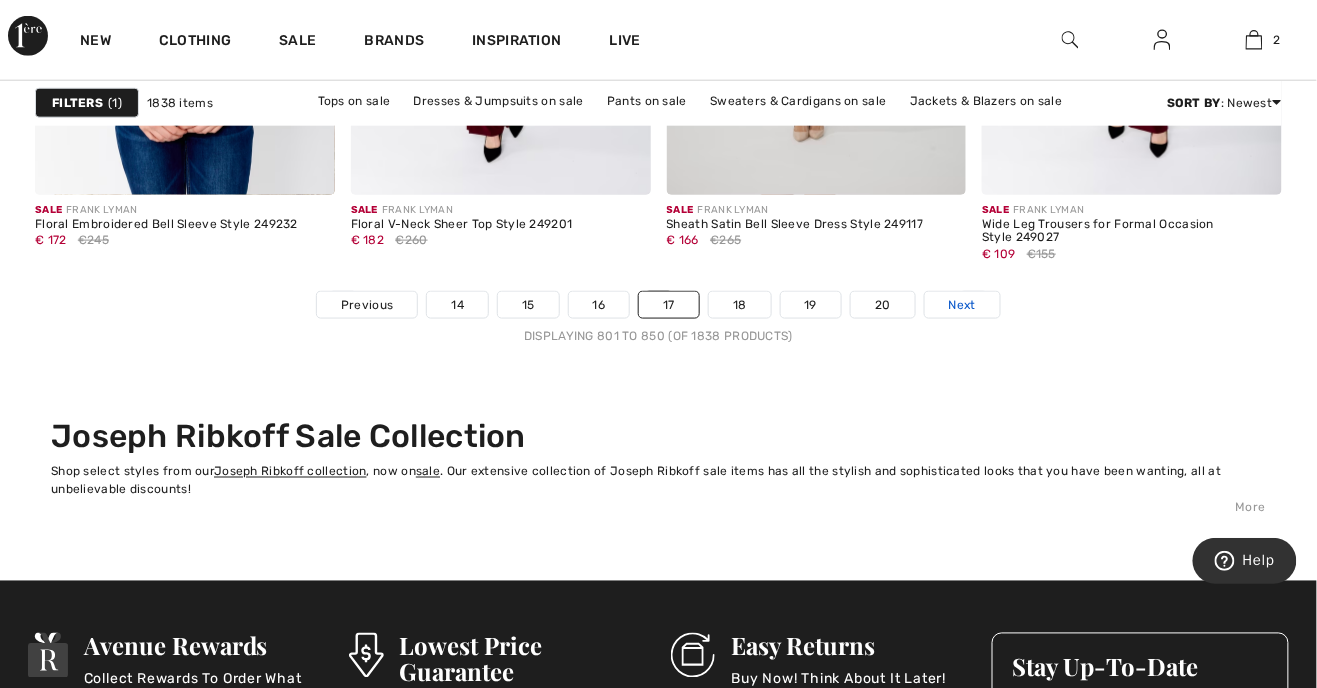 click on "Next" at bounding box center [962, 305] 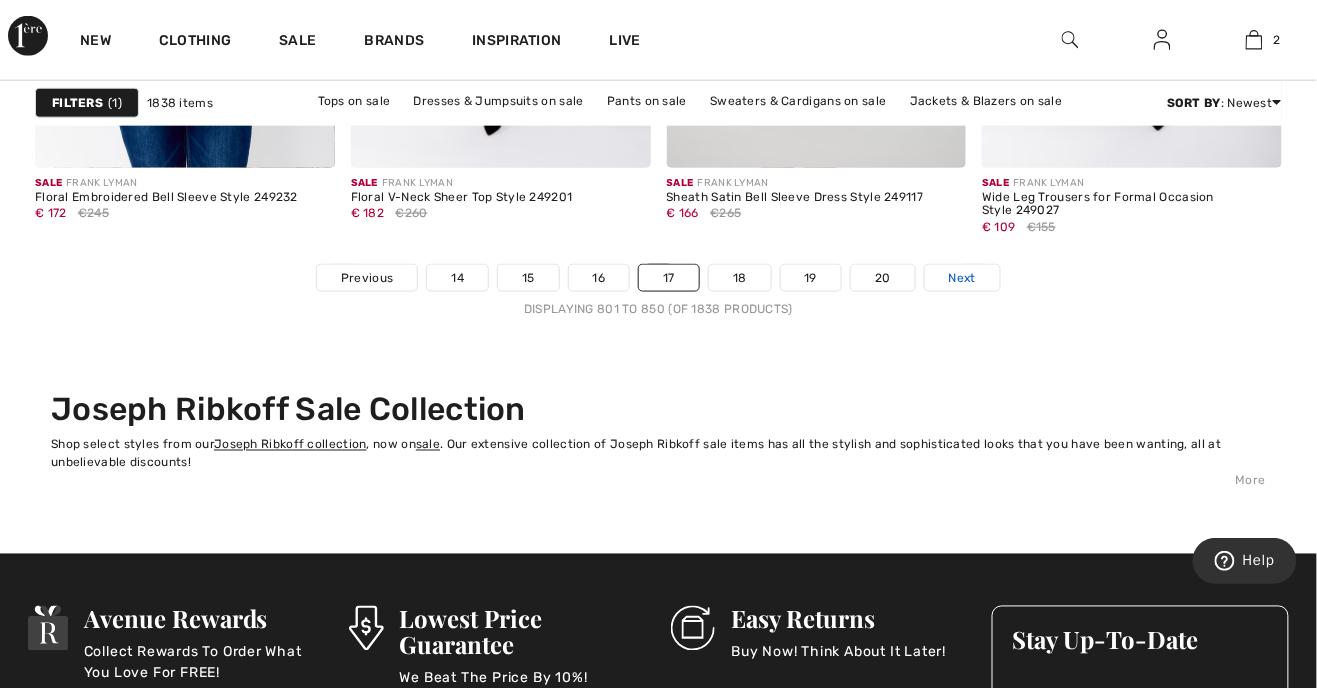 scroll, scrollTop: 8761, scrollLeft: 0, axis: vertical 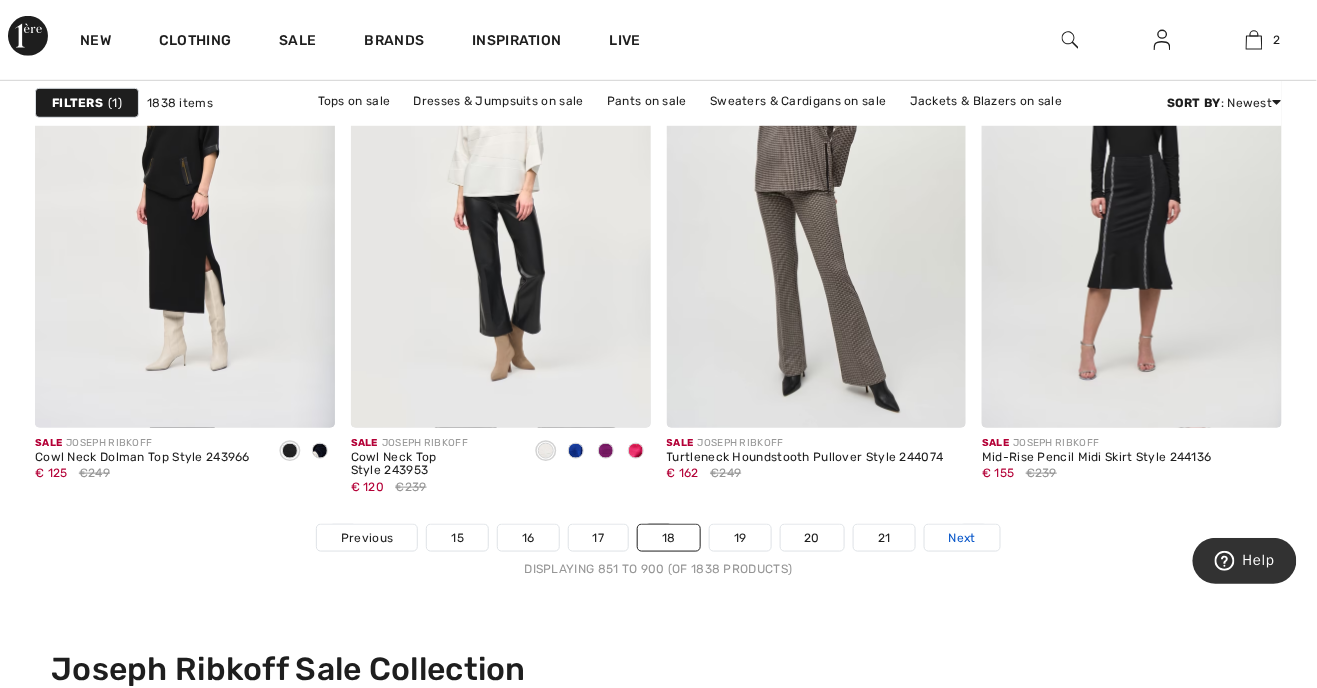 click on "Next" at bounding box center [962, 538] 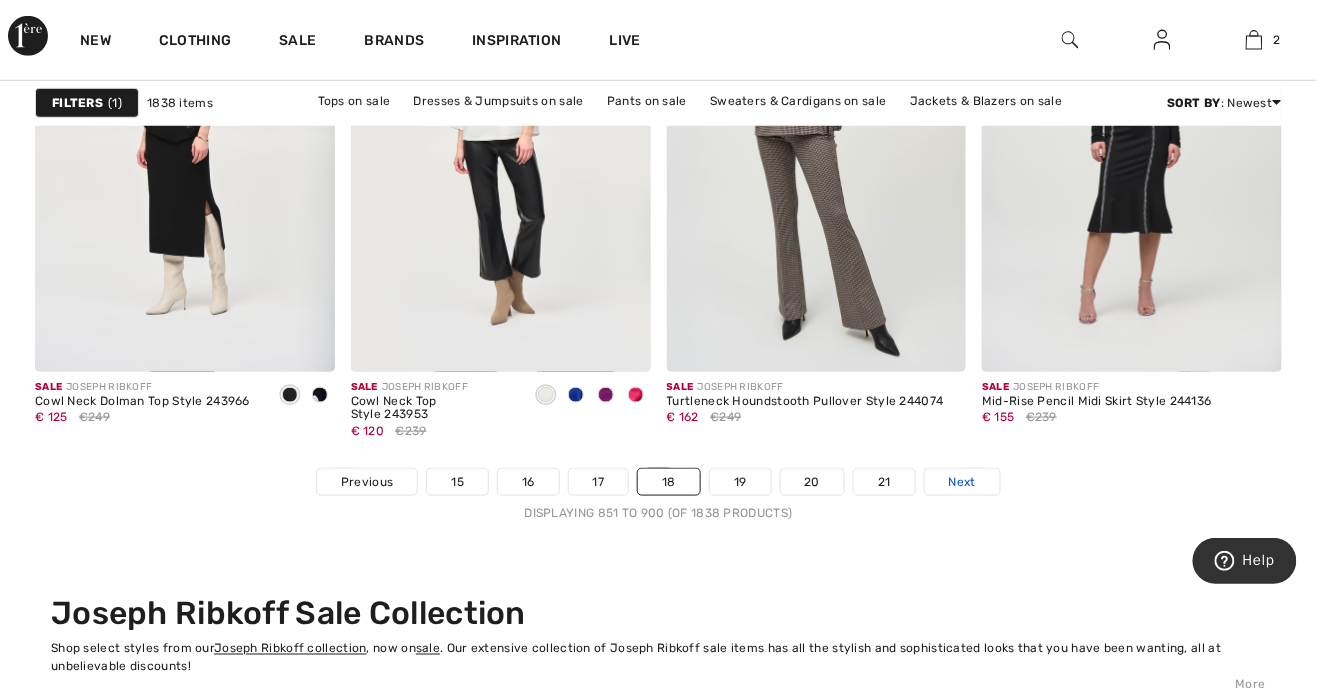 scroll, scrollTop: 8528, scrollLeft: 0, axis: vertical 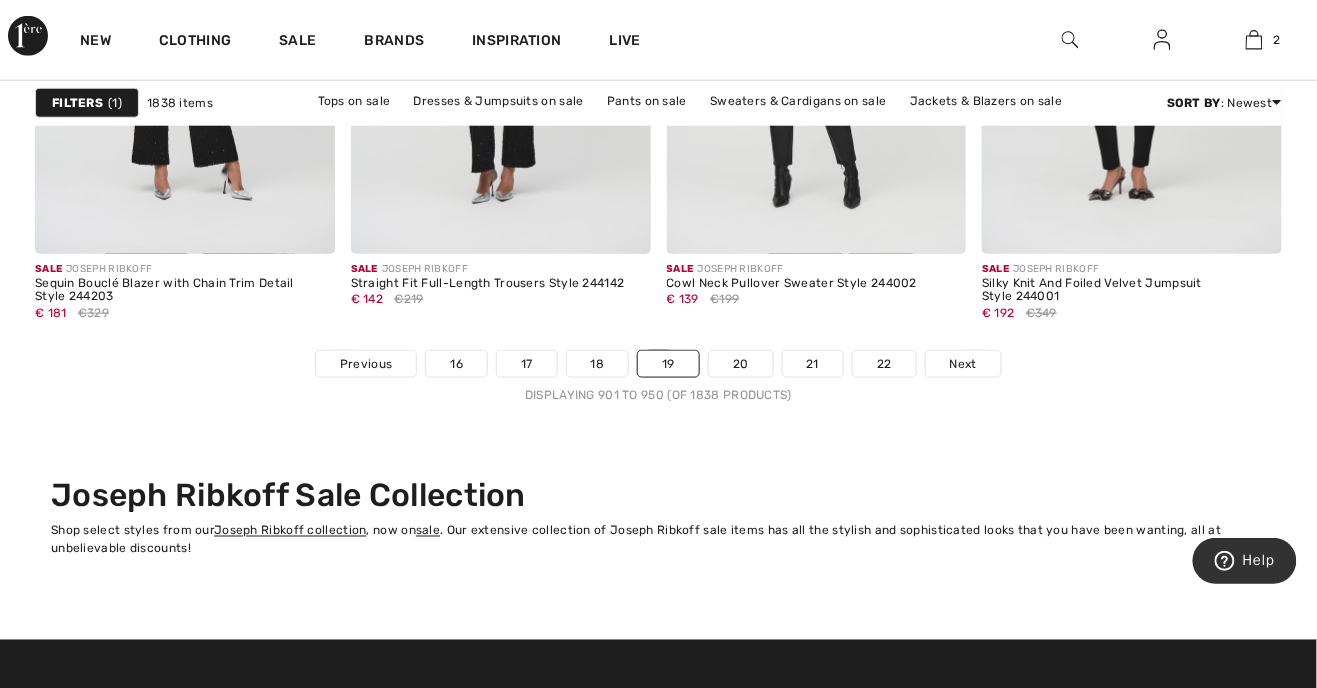 click on "Liquidation
Sale   Joseph Ribkoff & Top Designers Now on Sale
Filters 1
1838 items
Tops on sale
Dresses & Jumpsuits on sale
Pants on sale
Sweaters & Cardigans on sale
Jackets & Blazers on sale
Skirts on sale
Outerwear on sale
Sort By : Newest
Price: High to Low
Price: Low to High
Discount: High to Low
Discount: Low to High
Newest
Best Sellers
Sale JOSEPH RIBKOFF
Leatherette Slim Fit Pull-On Pants Style 244939
€ 139
€199
Sale JOSEPH RIBKOFF
€ 155
€239" at bounding box center (658, -3923) 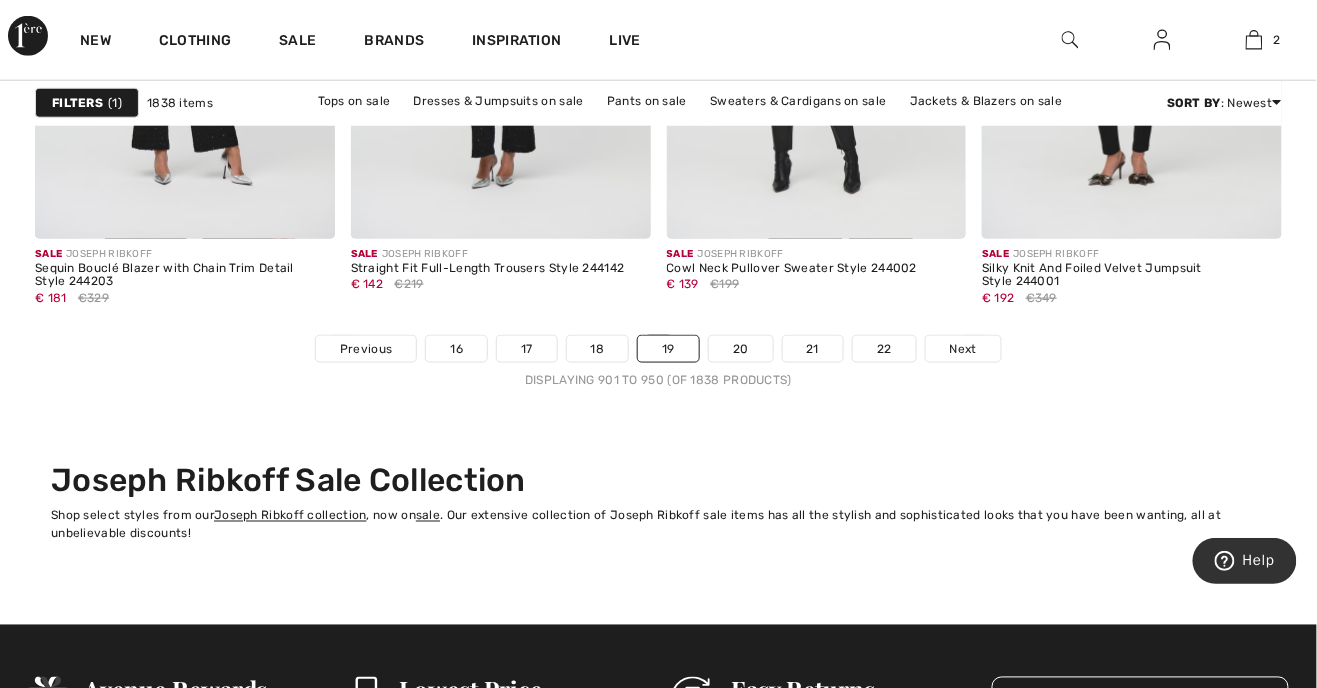 scroll, scrollTop: 8655, scrollLeft: 0, axis: vertical 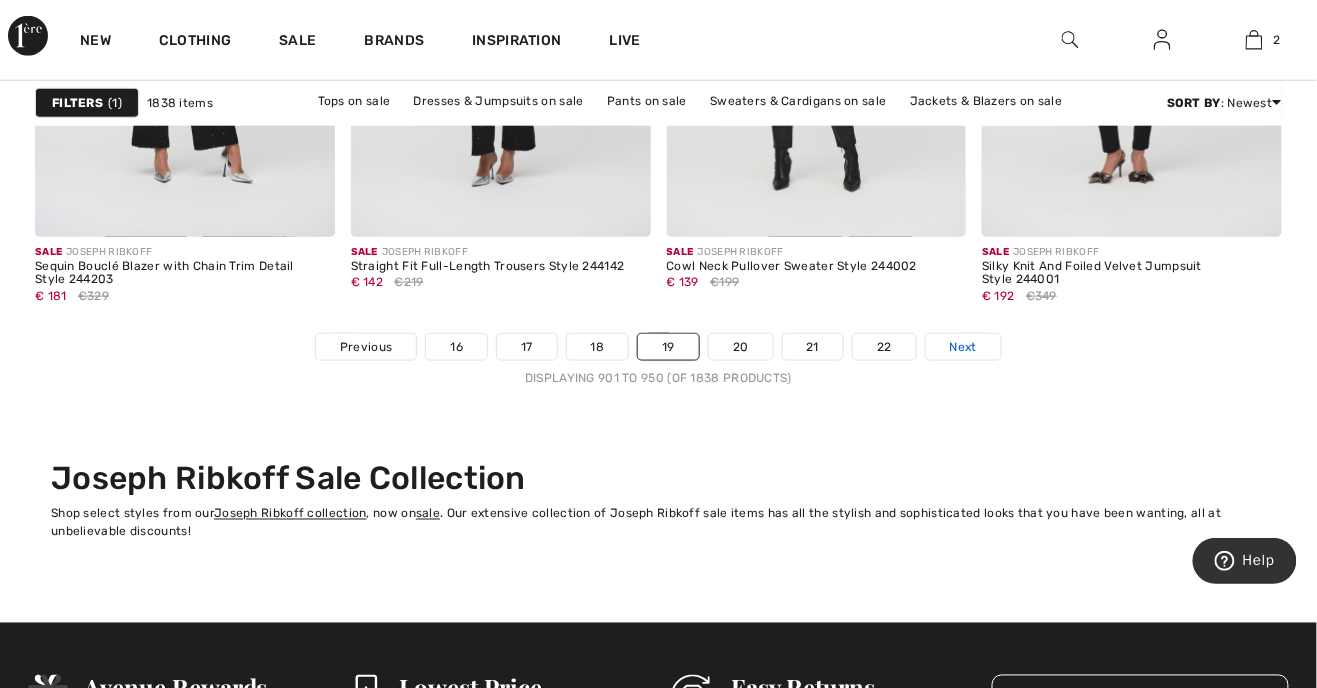 click on "Next" at bounding box center [963, 347] 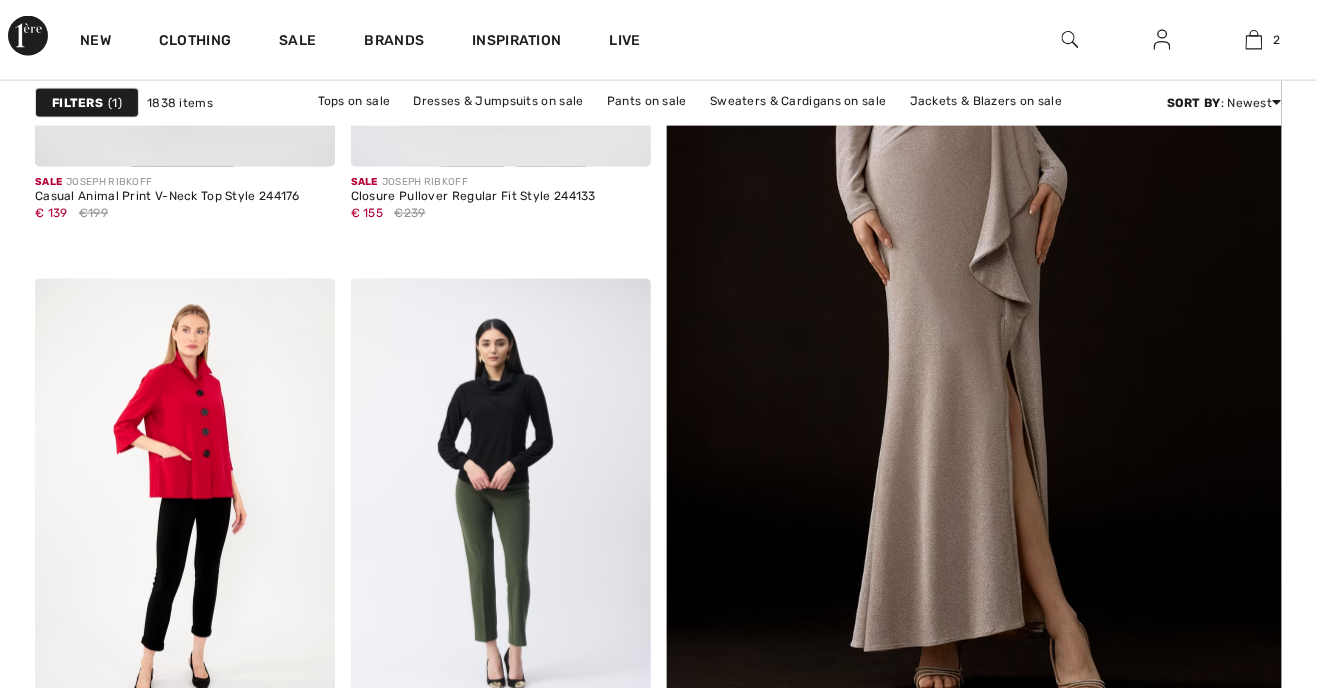 scroll, scrollTop: 0, scrollLeft: 0, axis: both 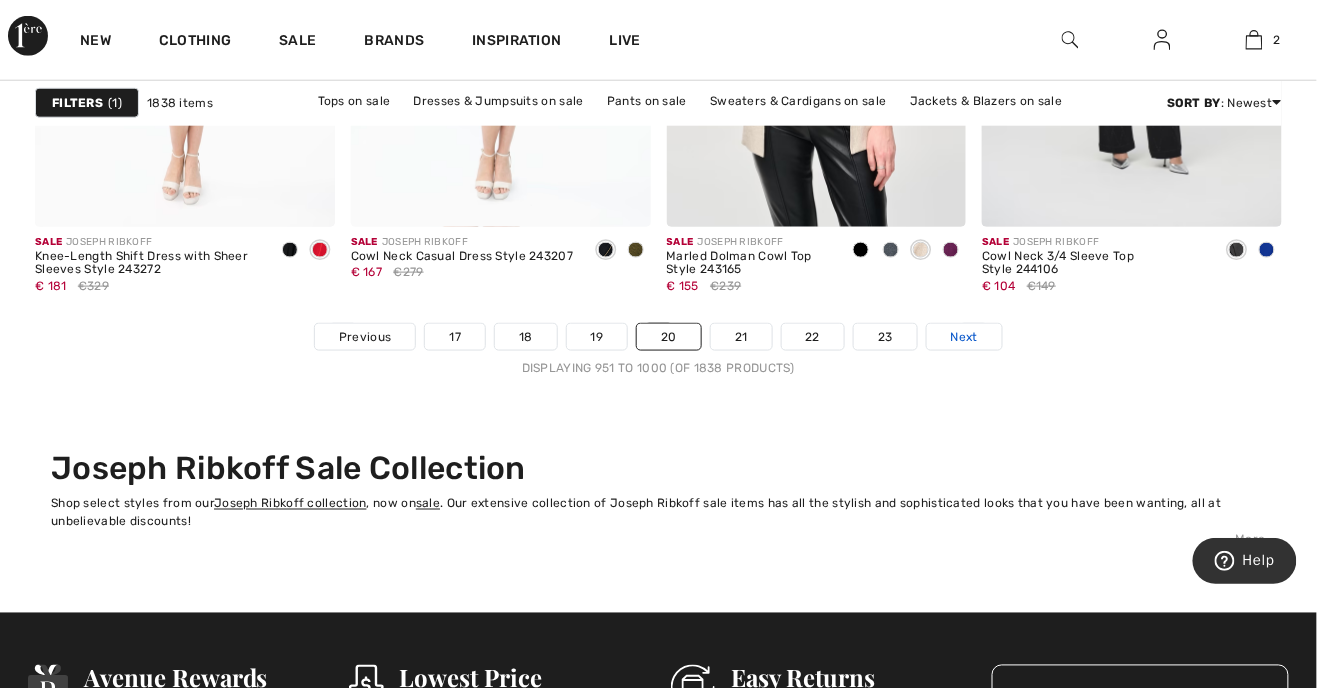 click on "Next" at bounding box center (964, 337) 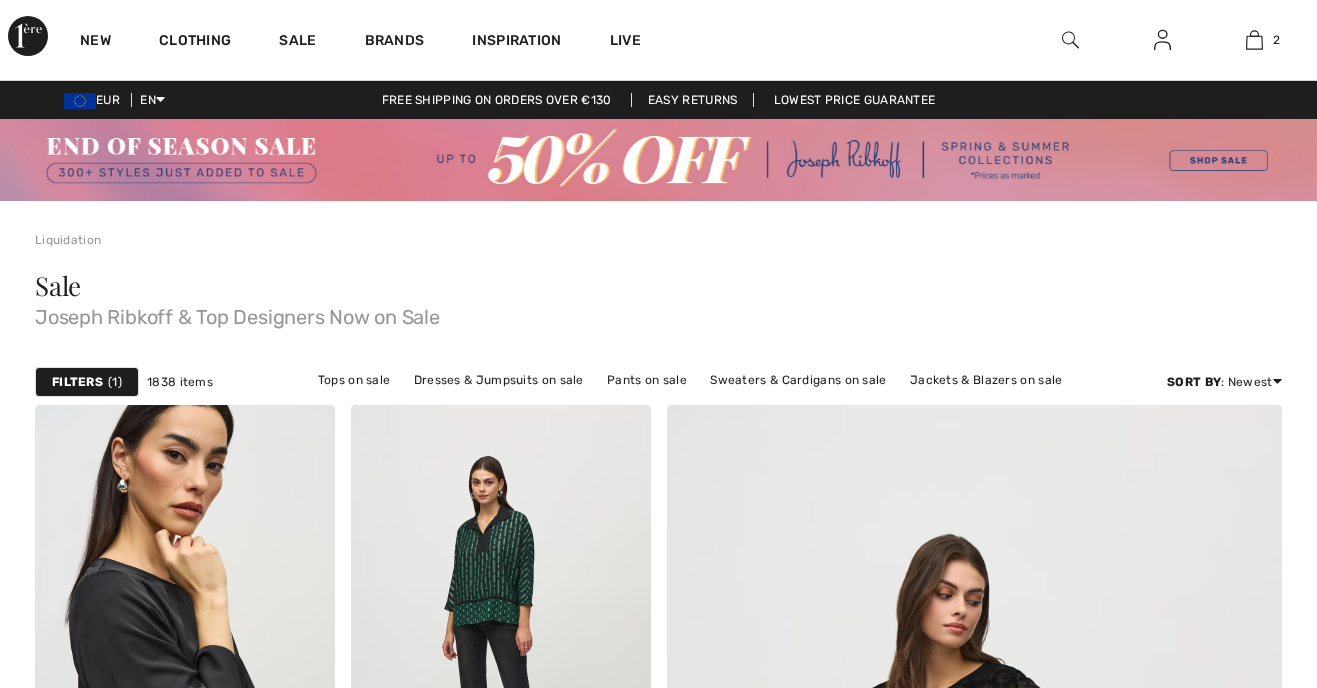 scroll, scrollTop: 503, scrollLeft: 0, axis: vertical 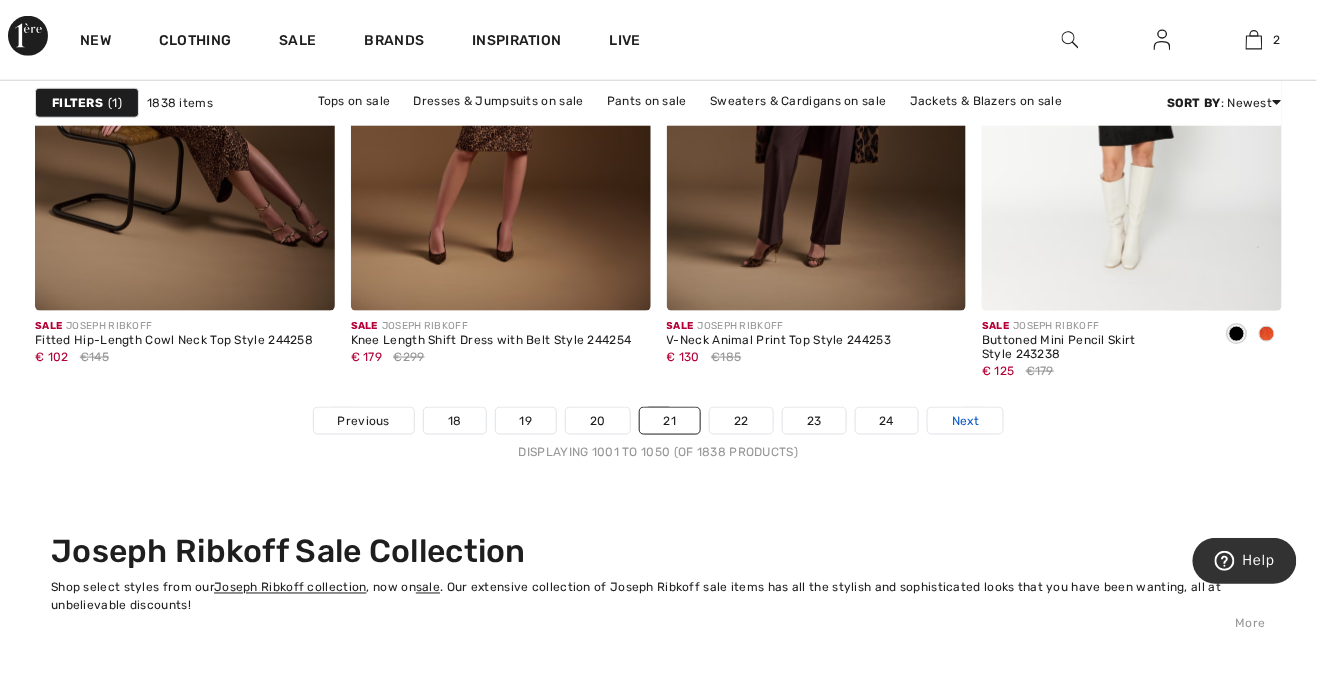 click on "Next" at bounding box center (965, 421) 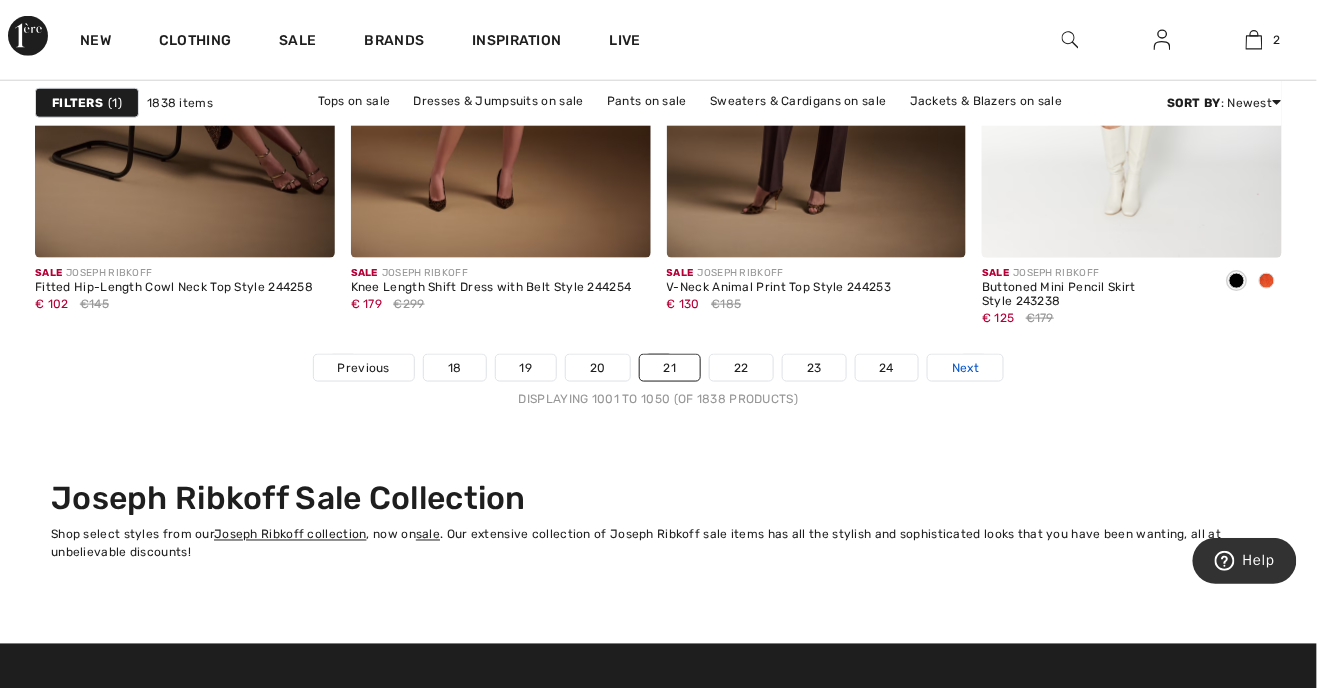 scroll, scrollTop: 8692, scrollLeft: 0, axis: vertical 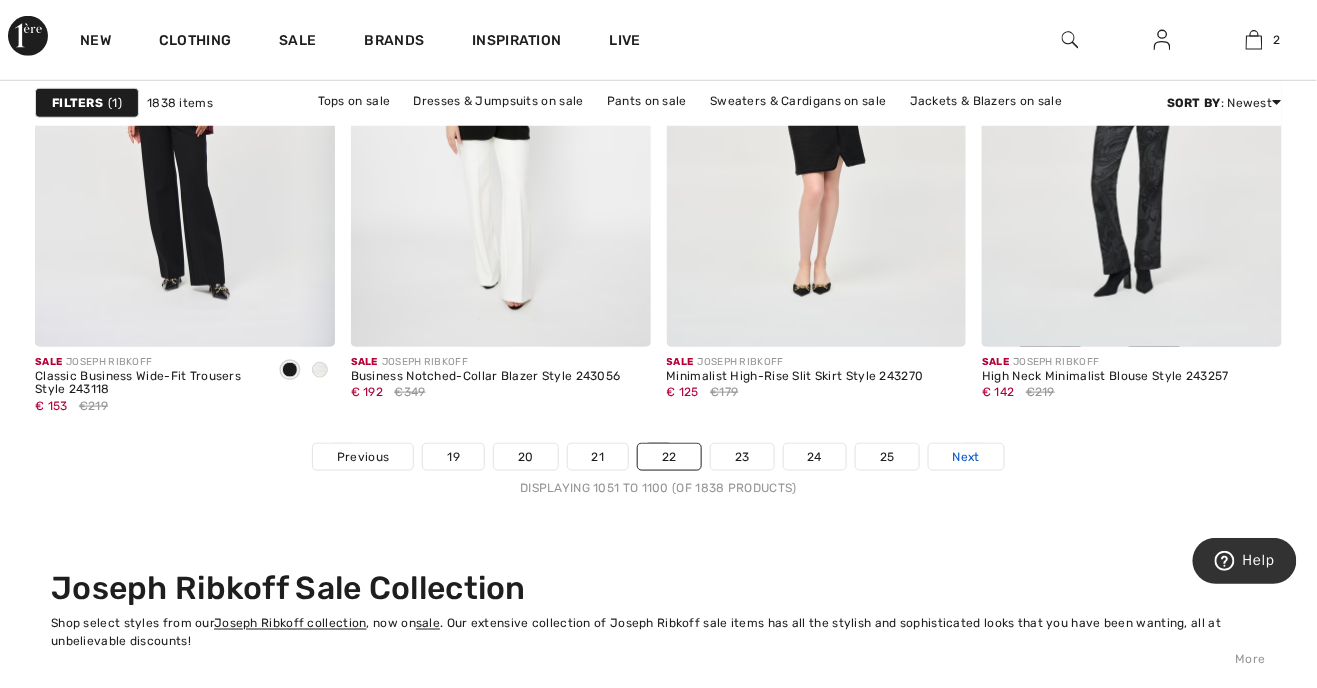 click on "Next" at bounding box center [966, 457] 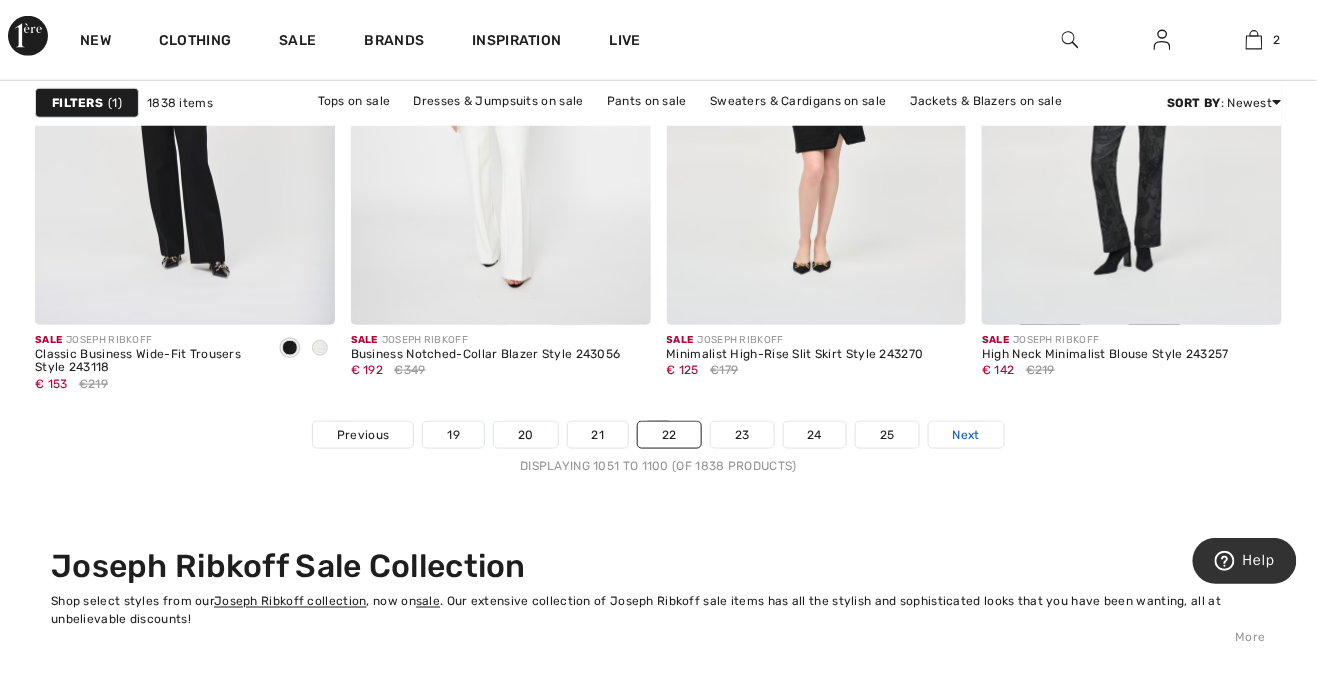 scroll, scrollTop: 8609, scrollLeft: 0, axis: vertical 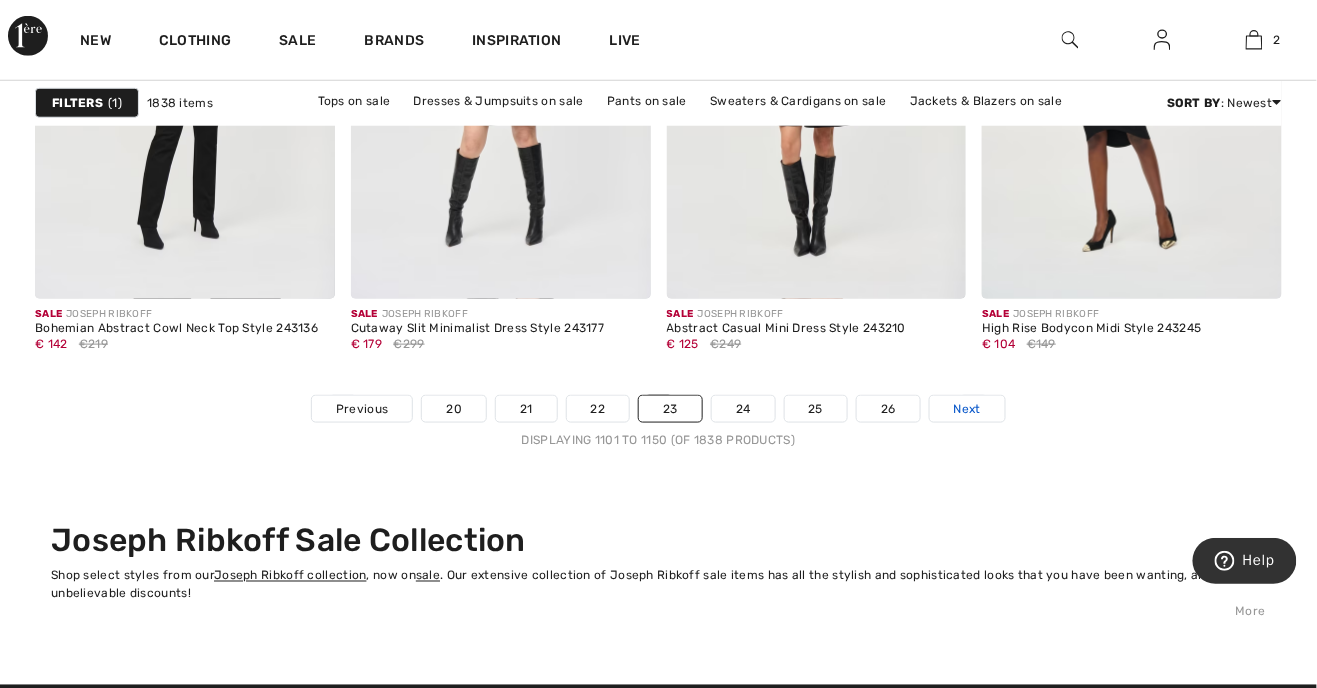 click on "Next" at bounding box center [967, 409] 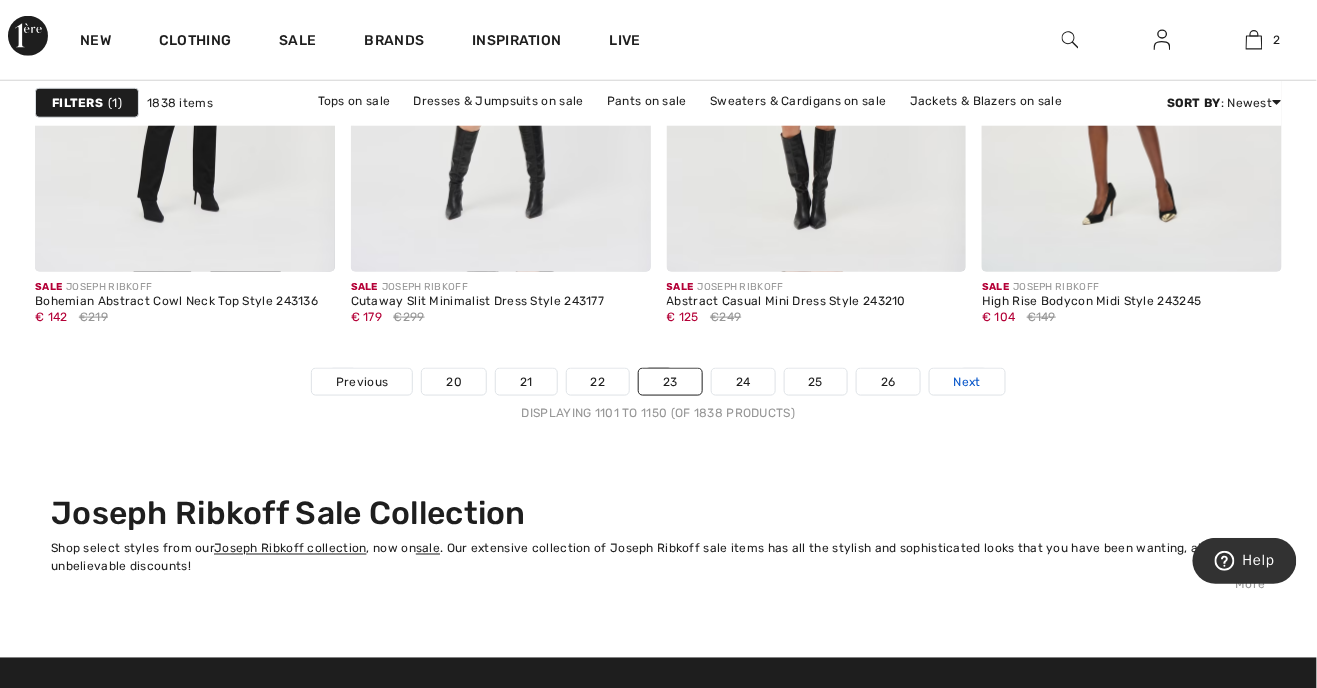 scroll, scrollTop: 8657, scrollLeft: 0, axis: vertical 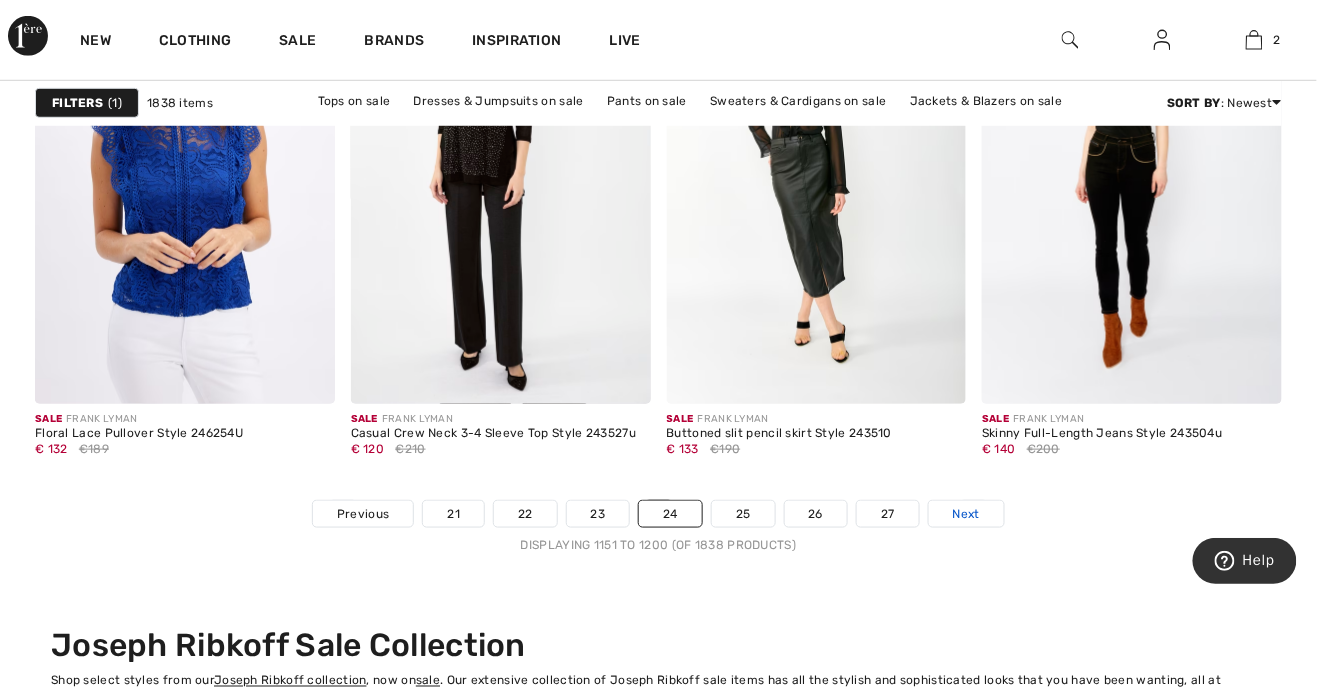 click on "Next" at bounding box center (966, 514) 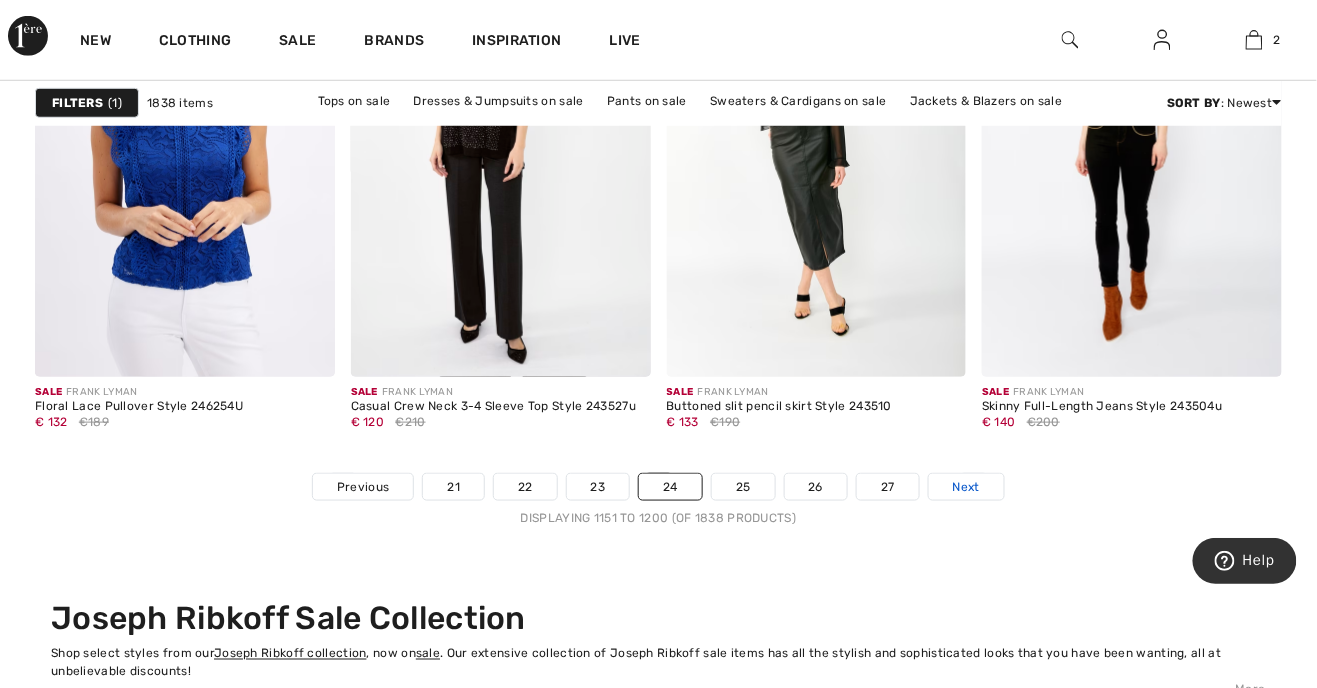 scroll, scrollTop: 8552, scrollLeft: 0, axis: vertical 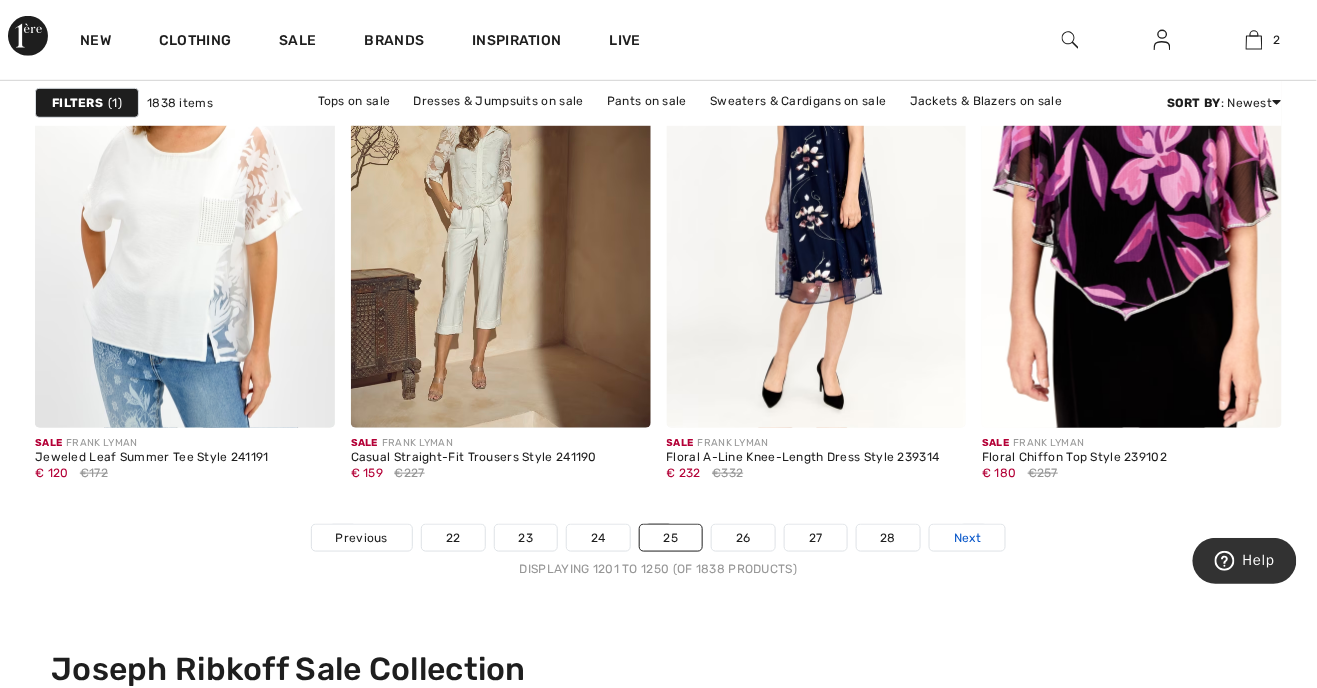 click on "Next" at bounding box center (967, 538) 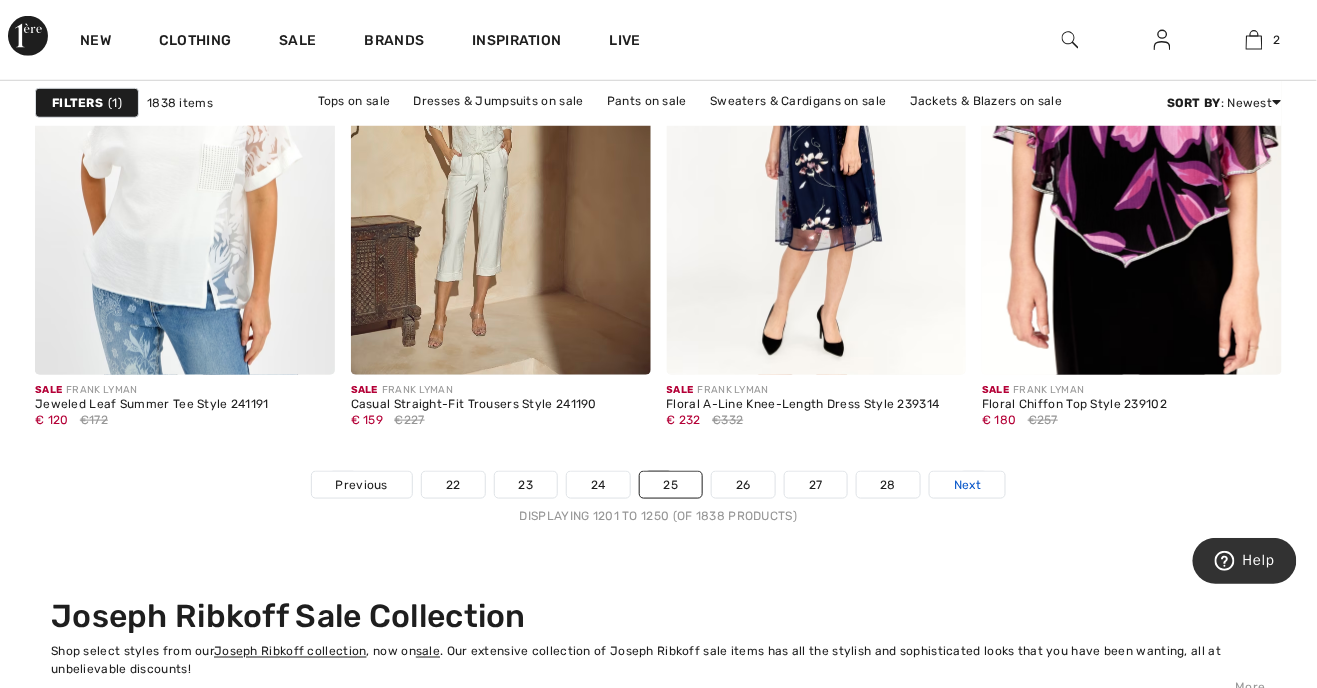 scroll, scrollTop: 8528, scrollLeft: 0, axis: vertical 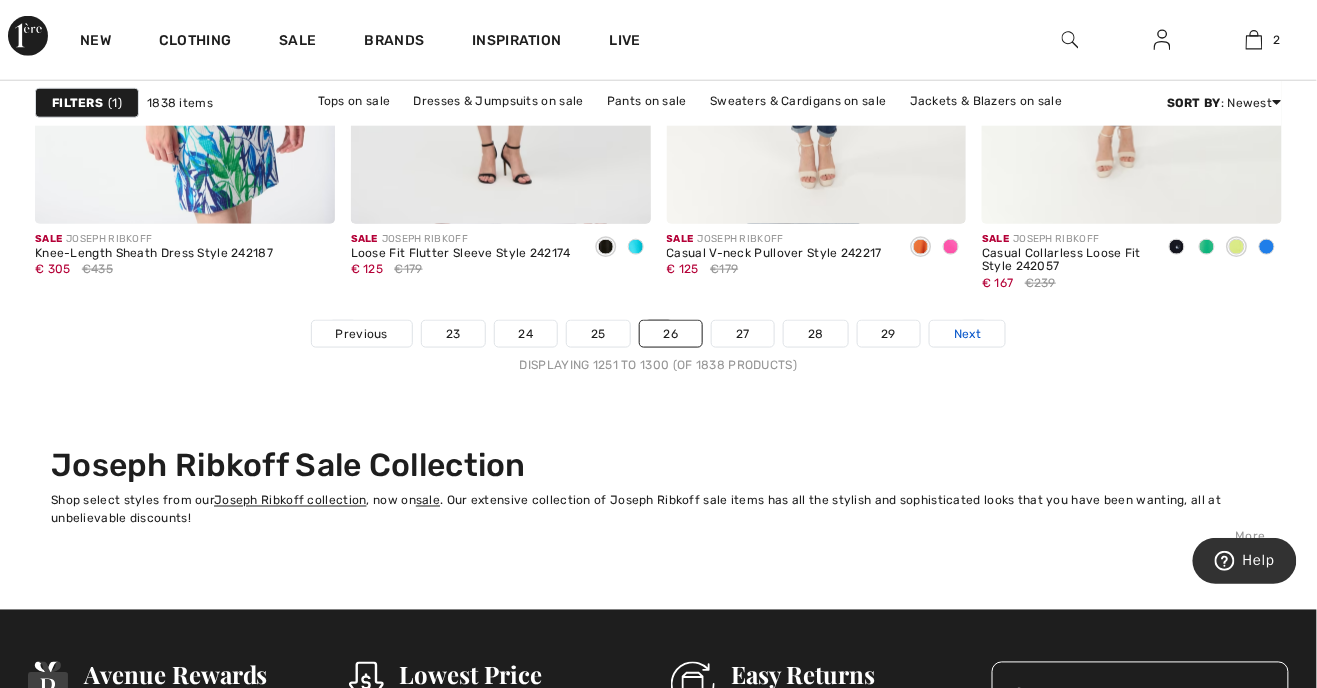 click on "Next" at bounding box center [967, 334] 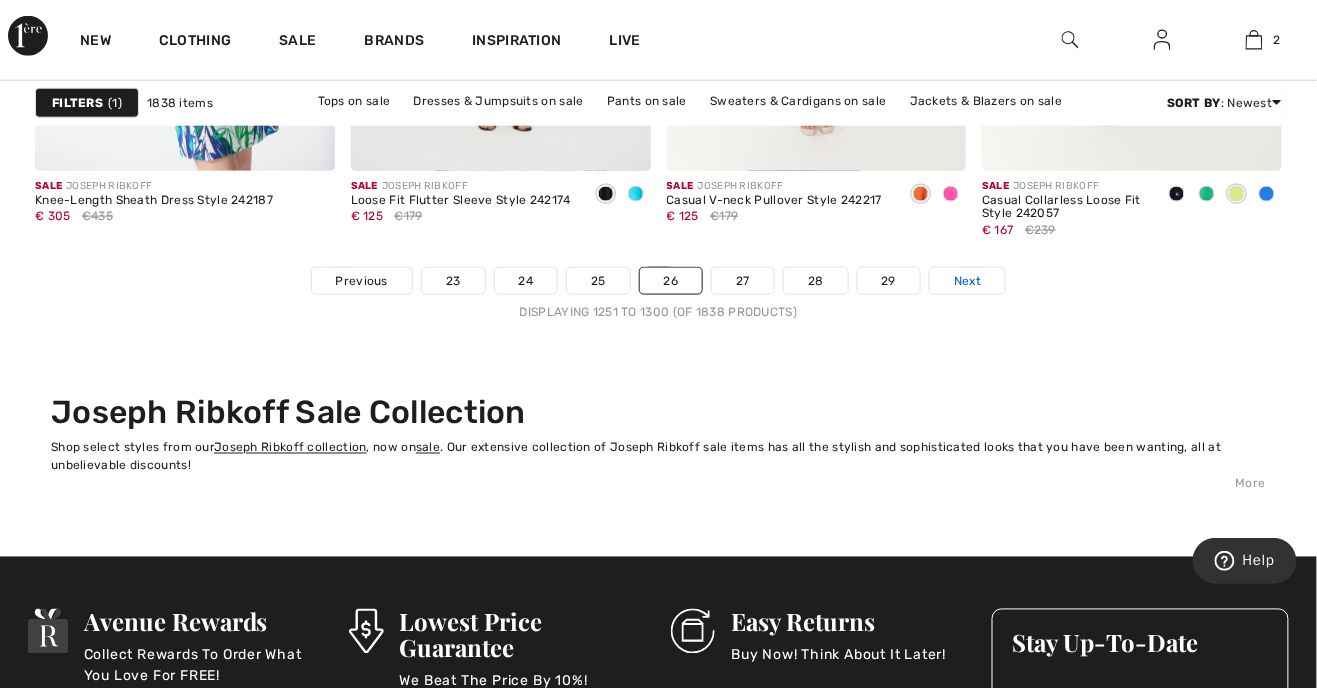 scroll, scrollTop: 8732, scrollLeft: 0, axis: vertical 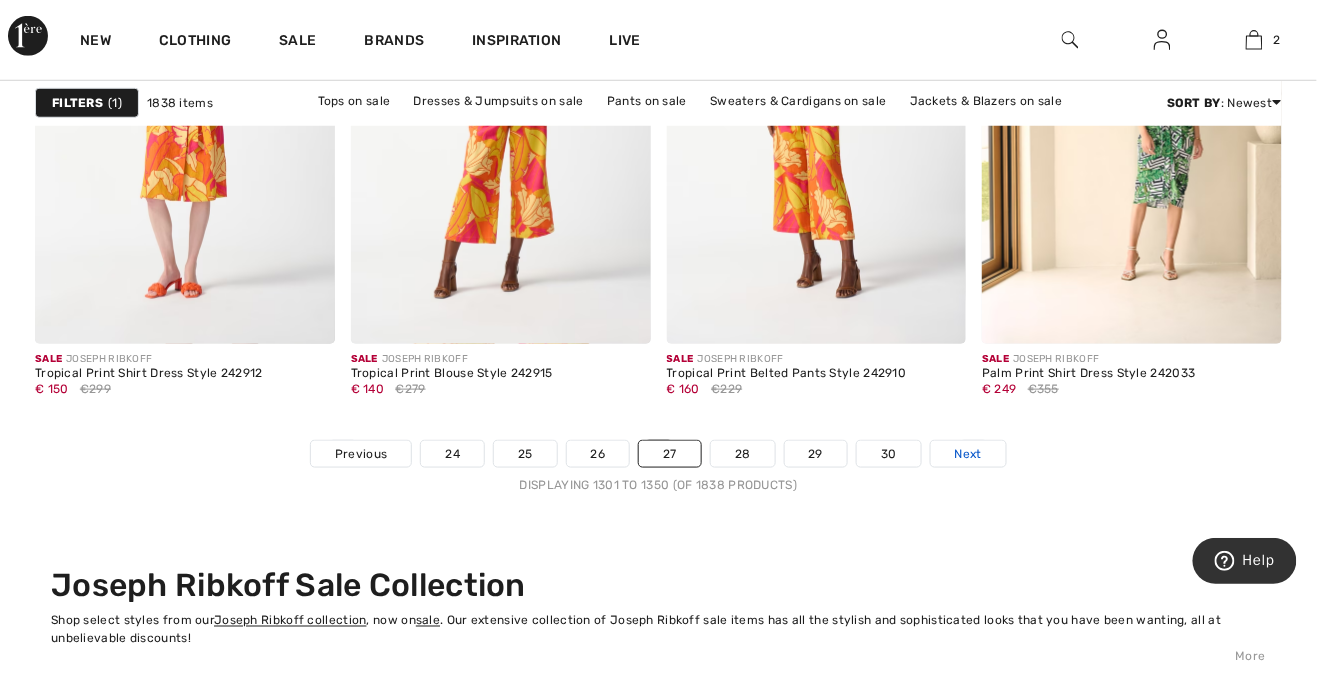 click on "Next" at bounding box center [968, 454] 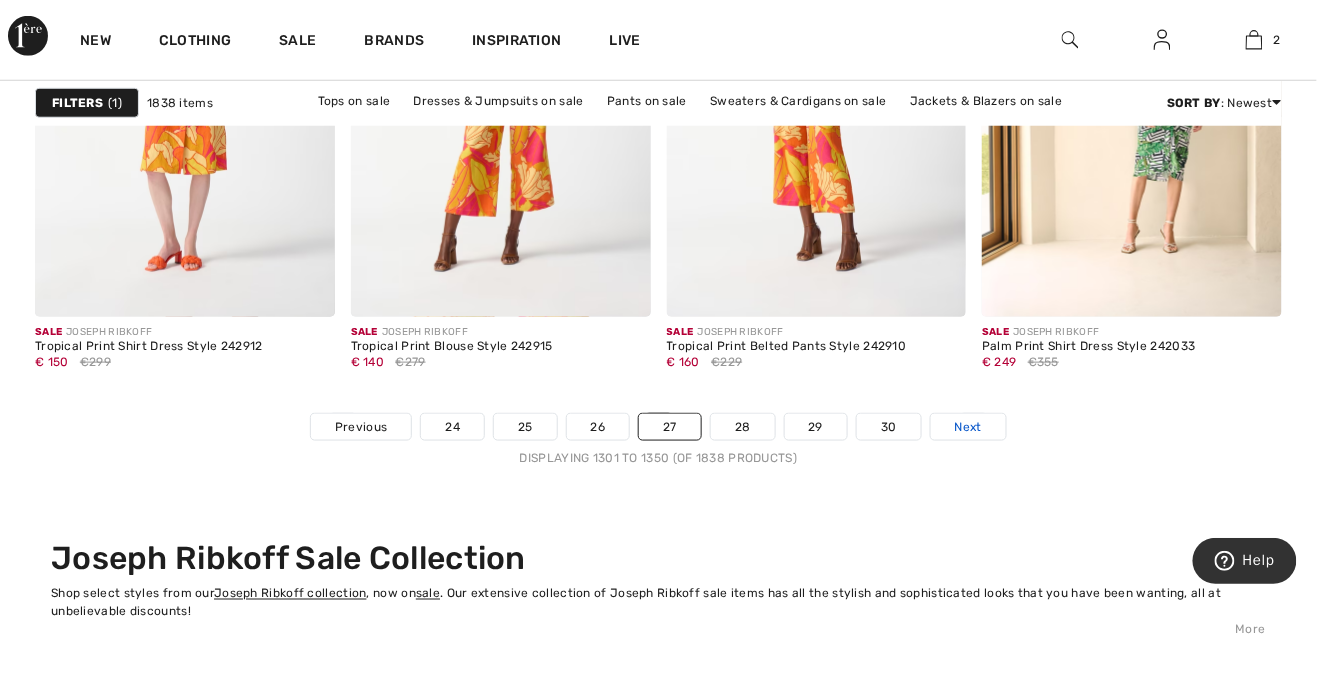 scroll, scrollTop: 8612, scrollLeft: 0, axis: vertical 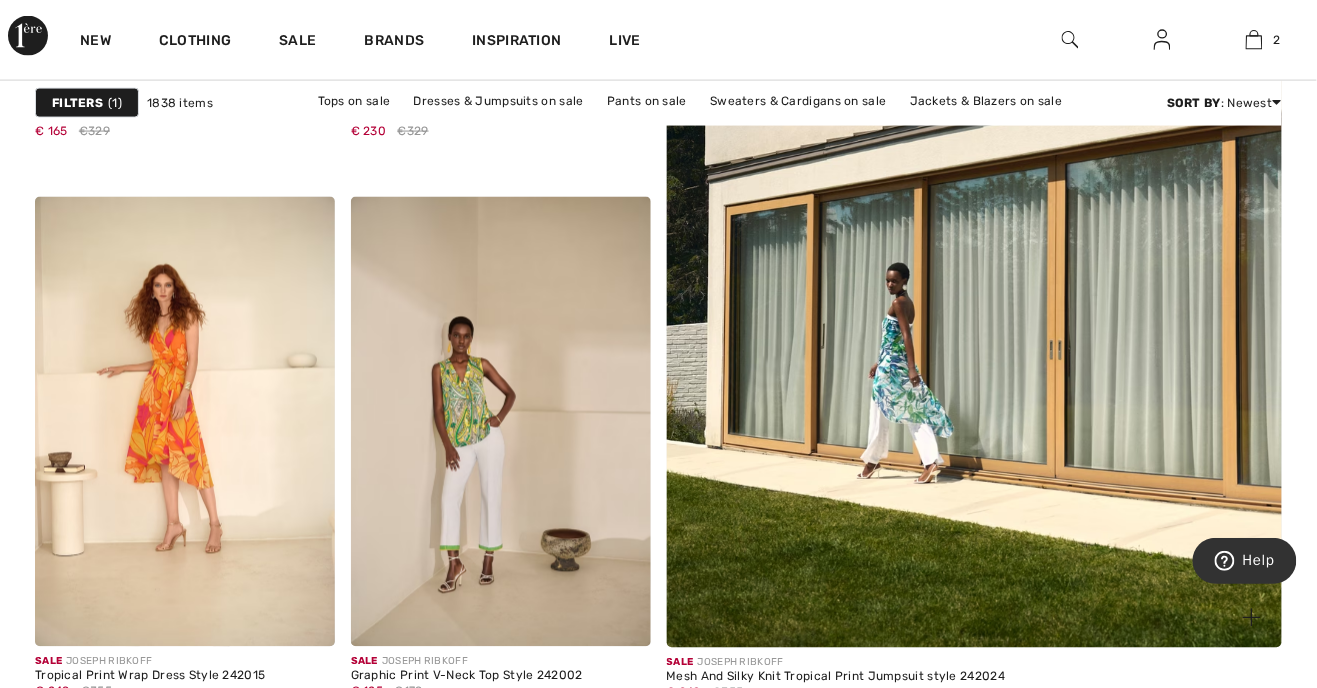 click at bounding box center (974, 189) 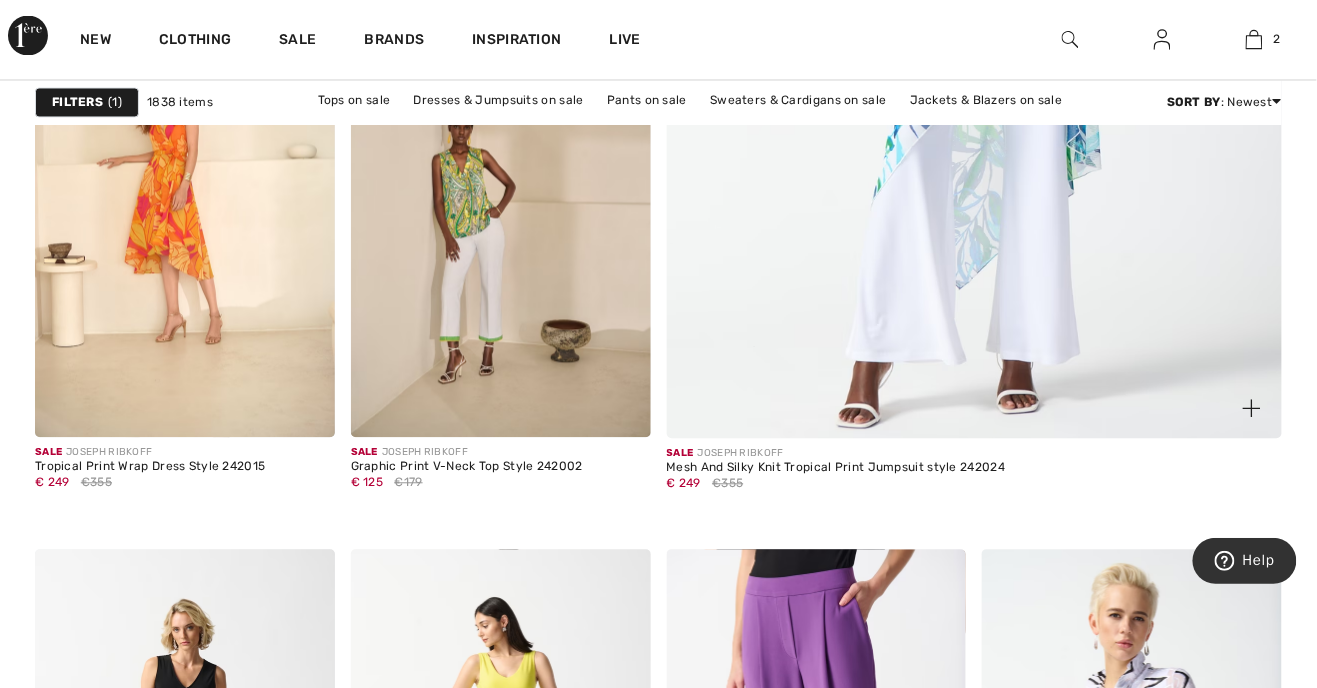 scroll, scrollTop: 986, scrollLeft: 0, axis: vertical 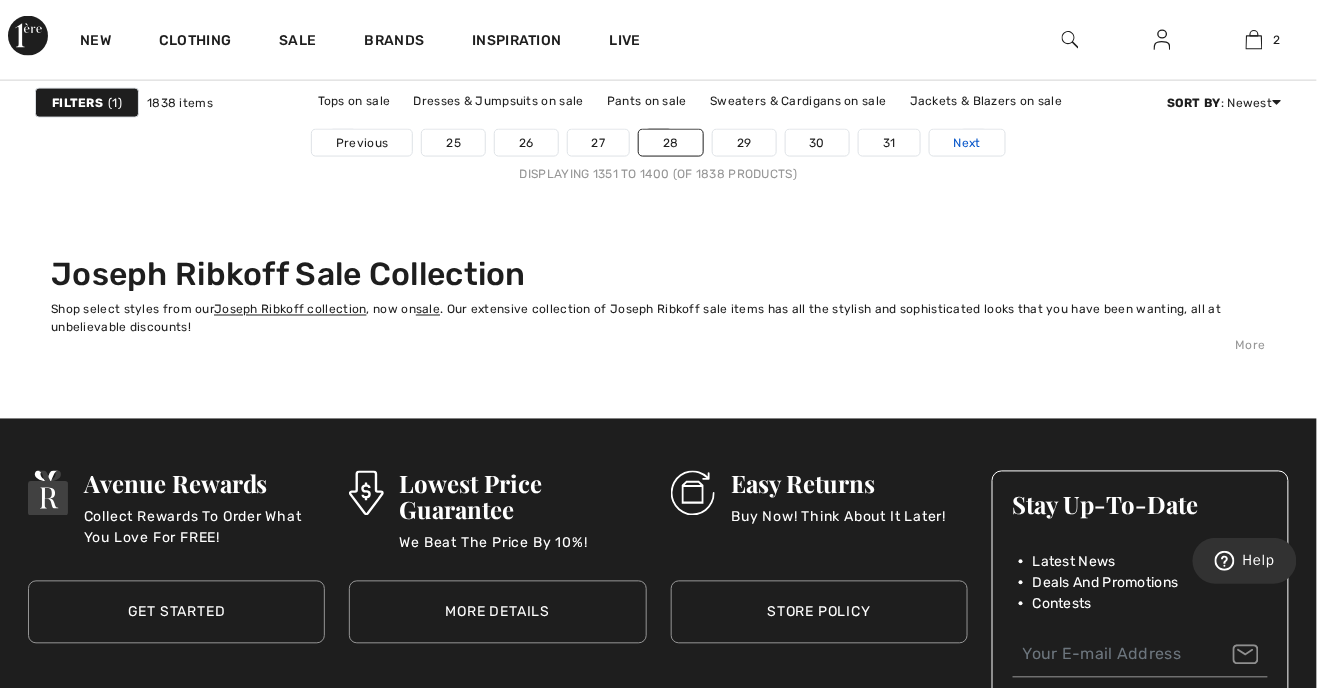 click on "Next" at bounding box center (967, 143) 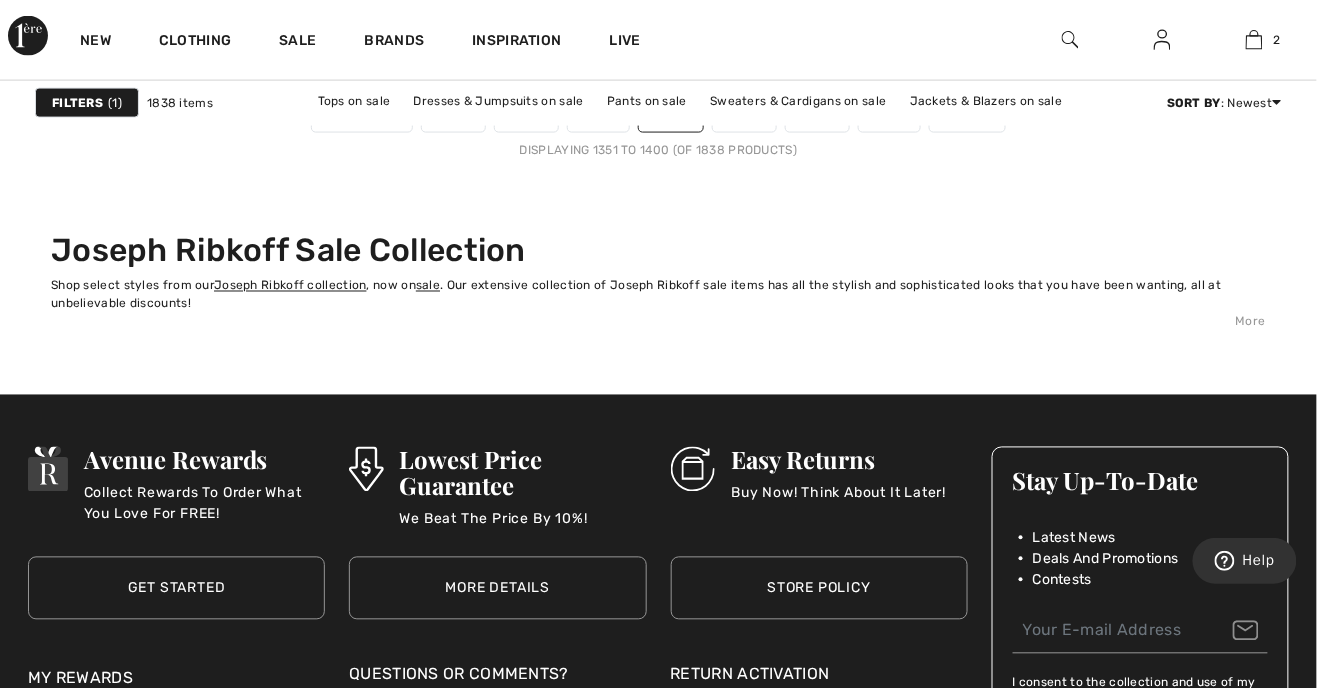 scroll, scrollTop: 8923, scrollLeft: 0, axis: vertical 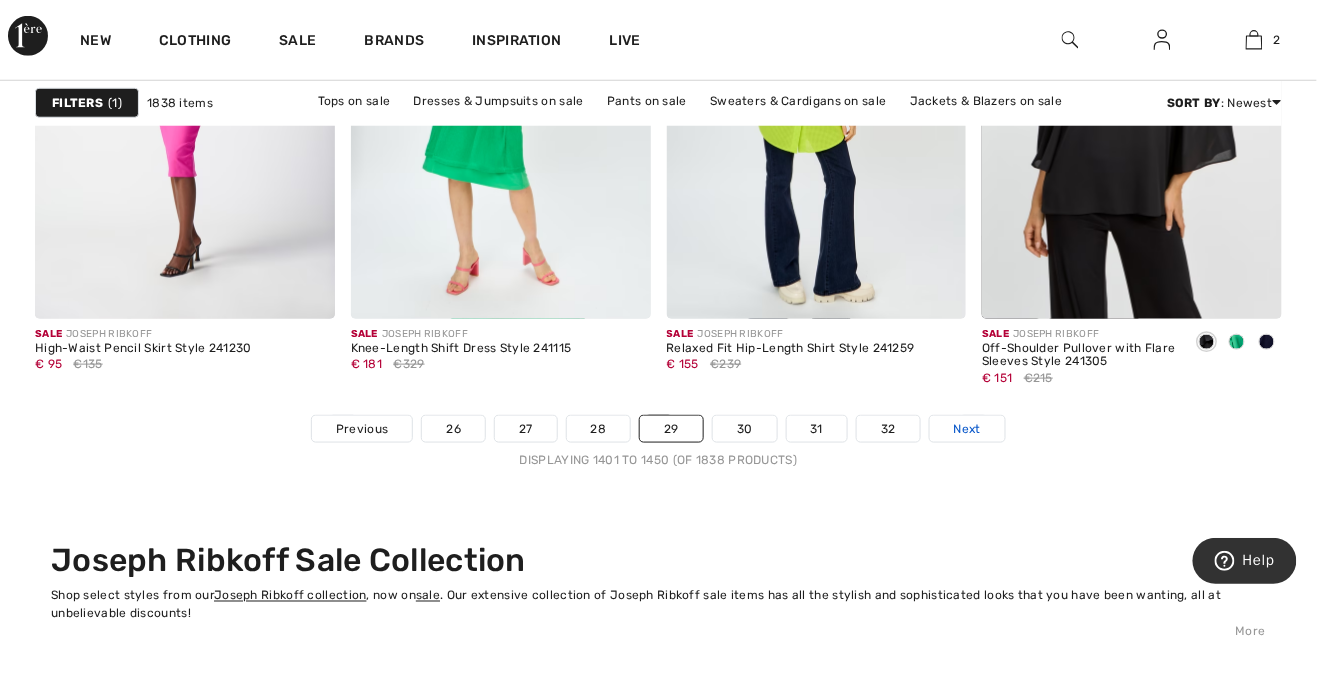 click on "Next" at bounding box center [967, 429] 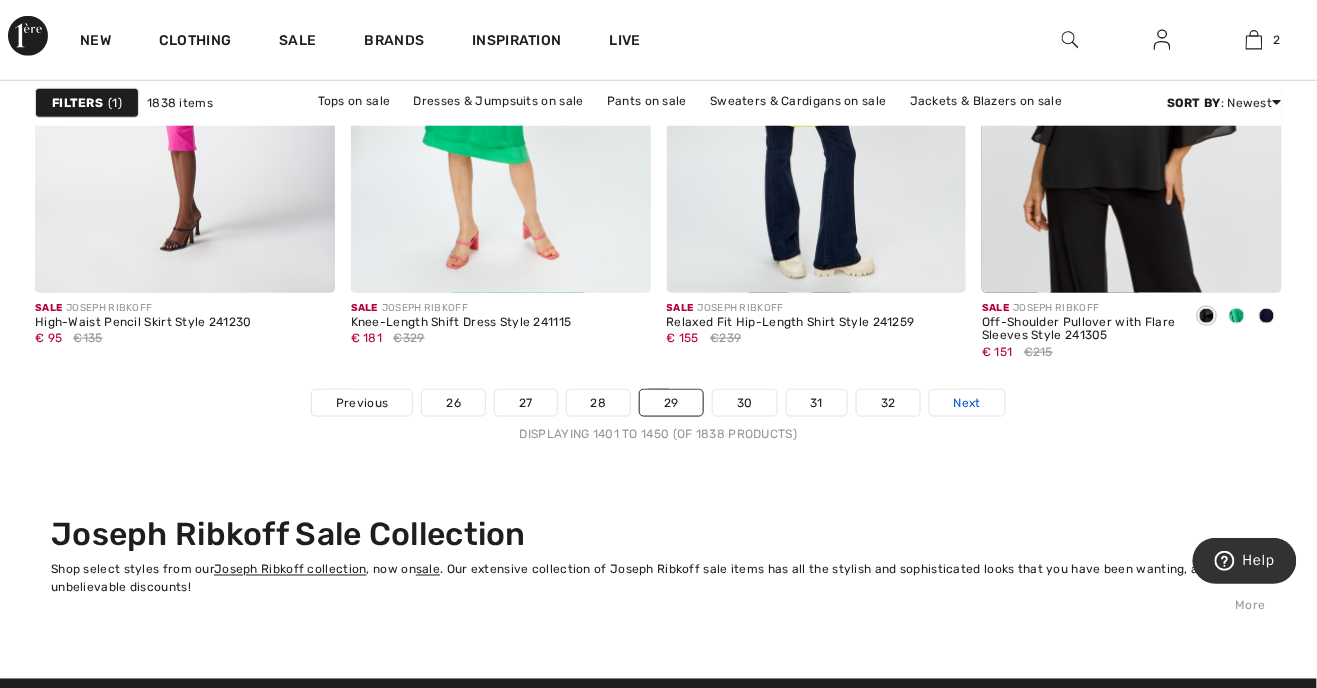 scroll, scrollTop: 8637, scrollLeft: 0, axis: vertical 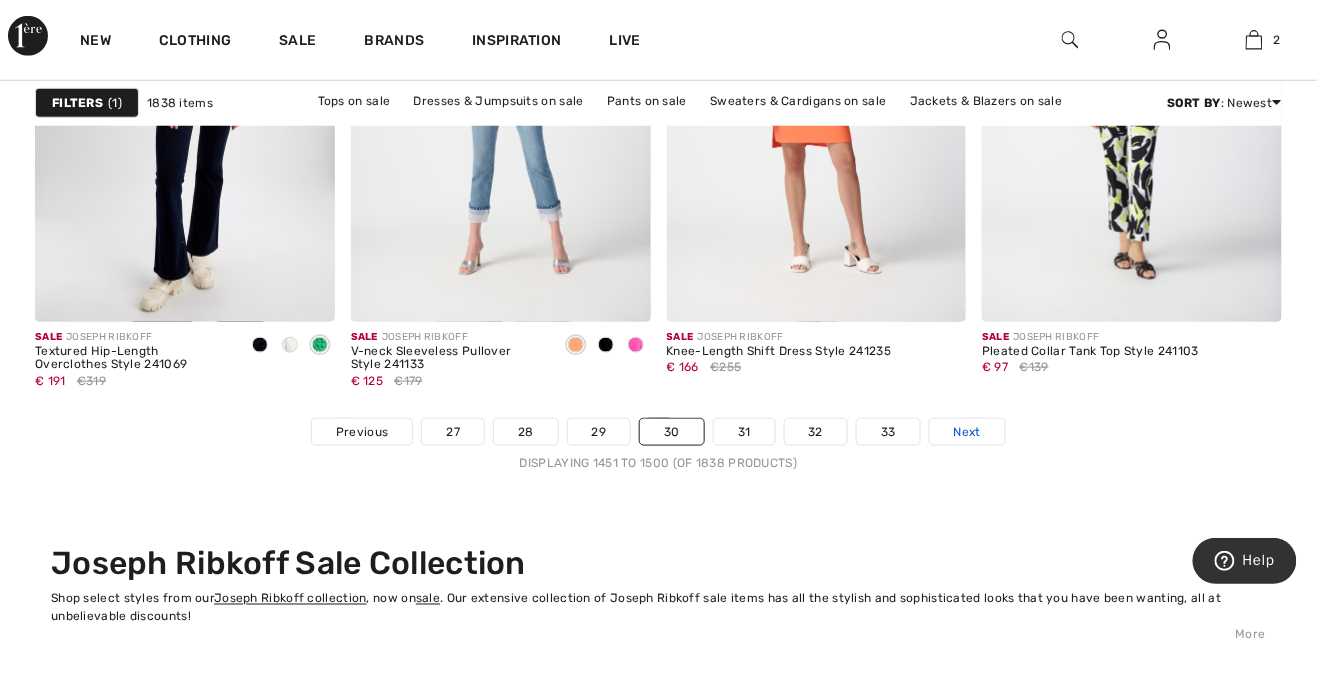 click on "Next" at bounding box center [967, 432] 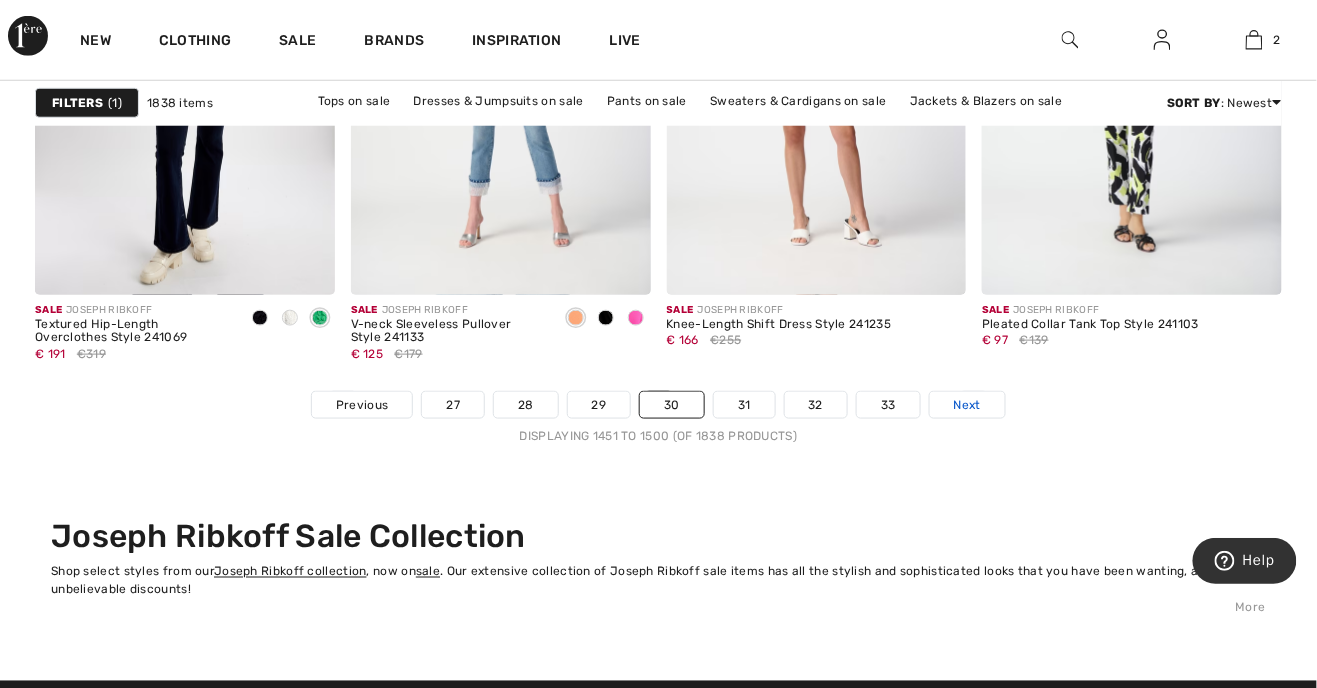 scroll, scrollTop: 8634, scrollLeft: 0, axis: vertical 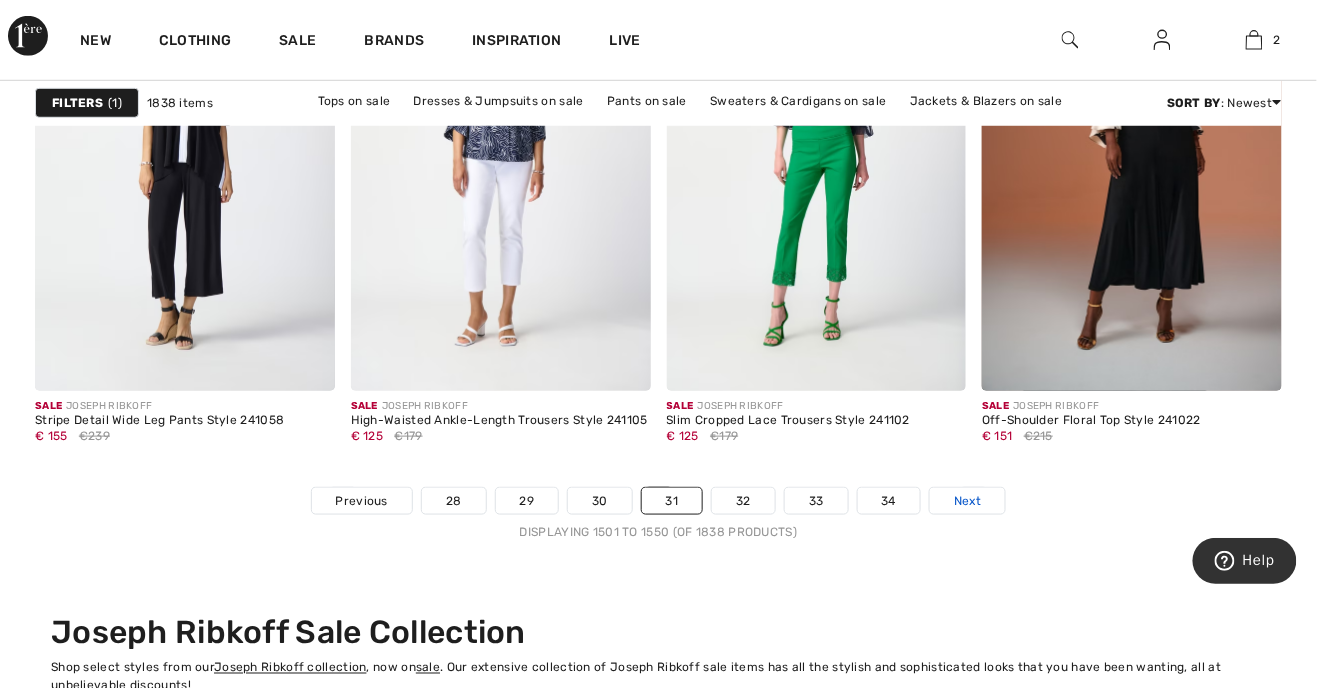click on "Next" at bounding box center (967, 501) 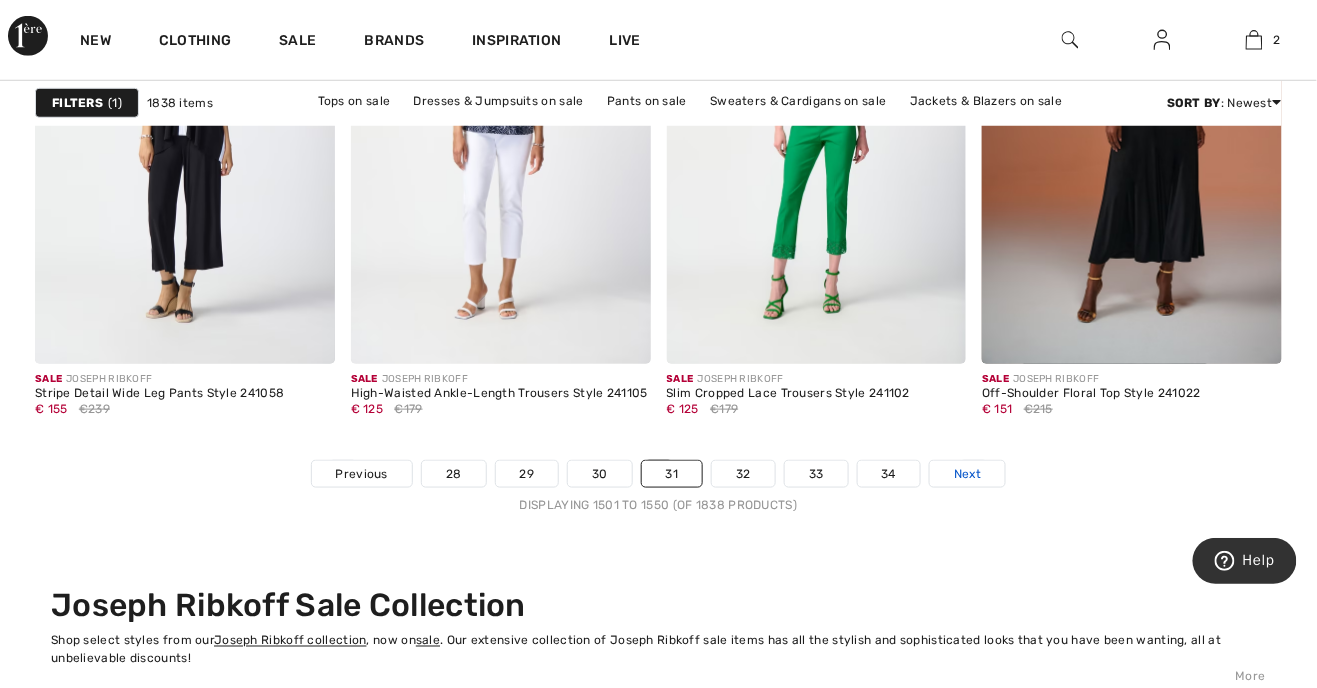 scroll, scrollTop: 8565, scrollLeft: 0, axis: vertical 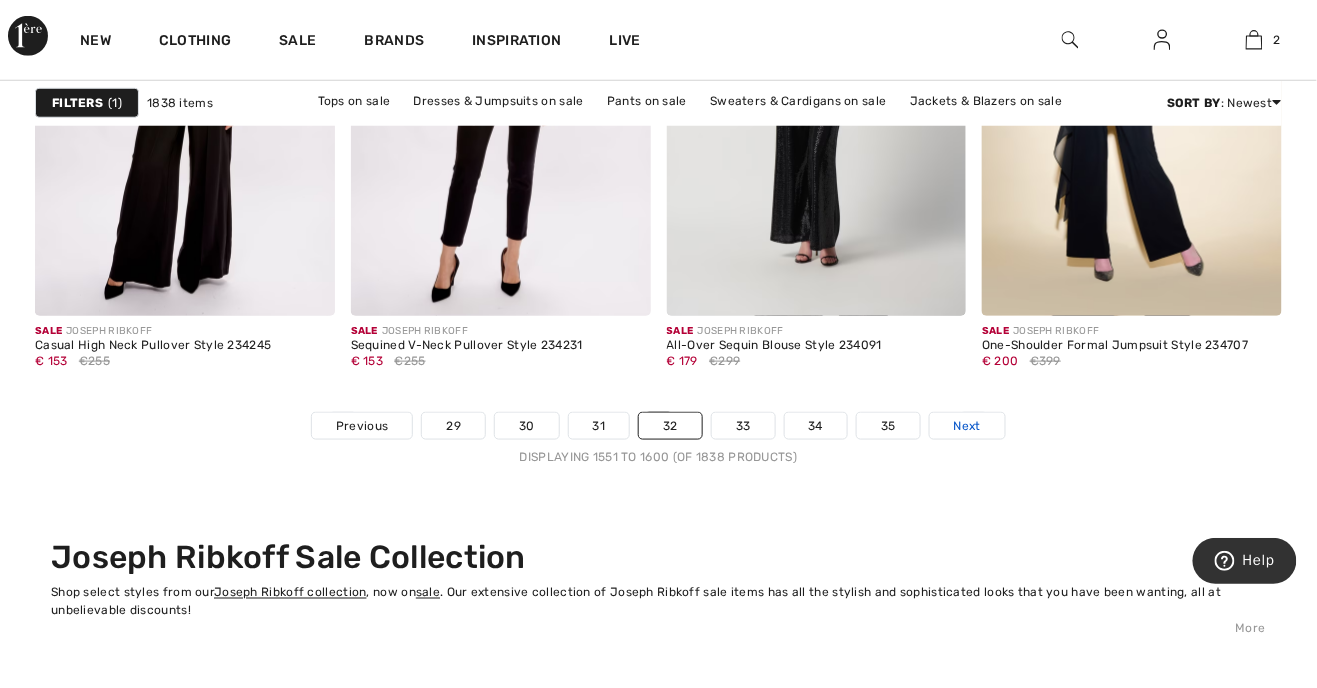 click on "Next" at bounding box center [967, 426] 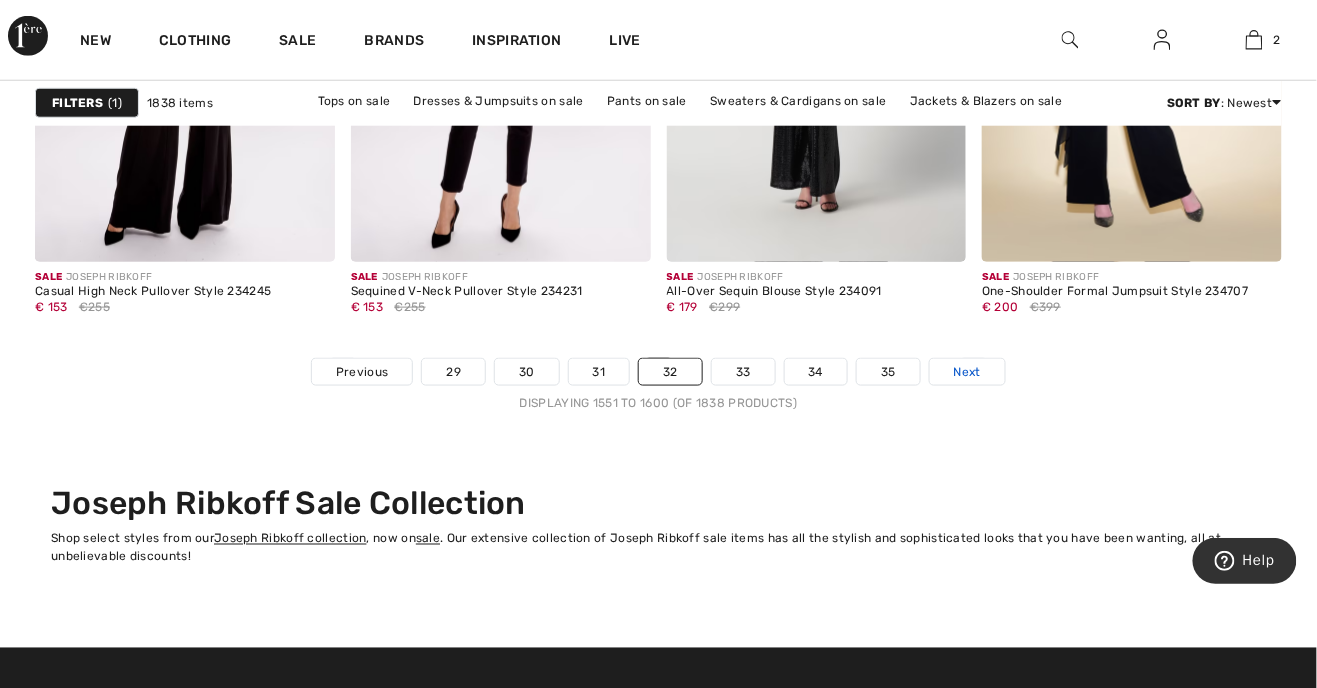 scroll, scrollTop: 8640, scrollLeft: 0, axis: vertical 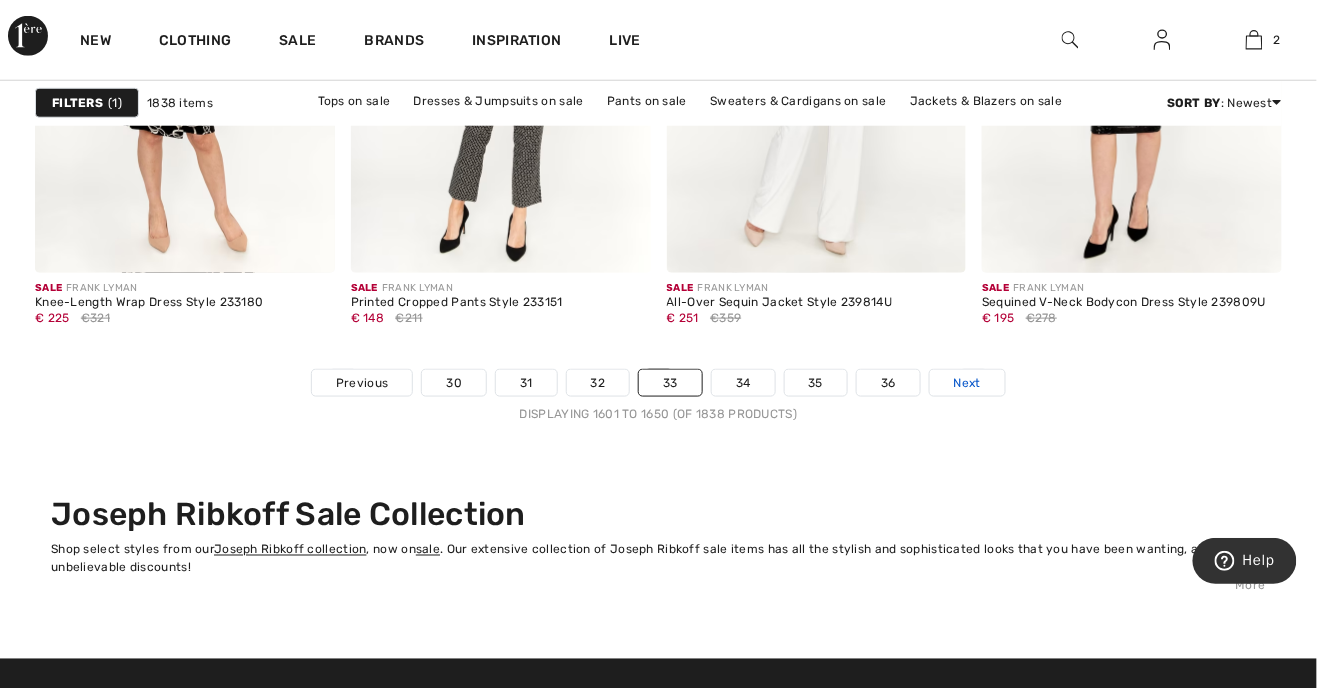 click on "Next" at bounding box center [967, 383] 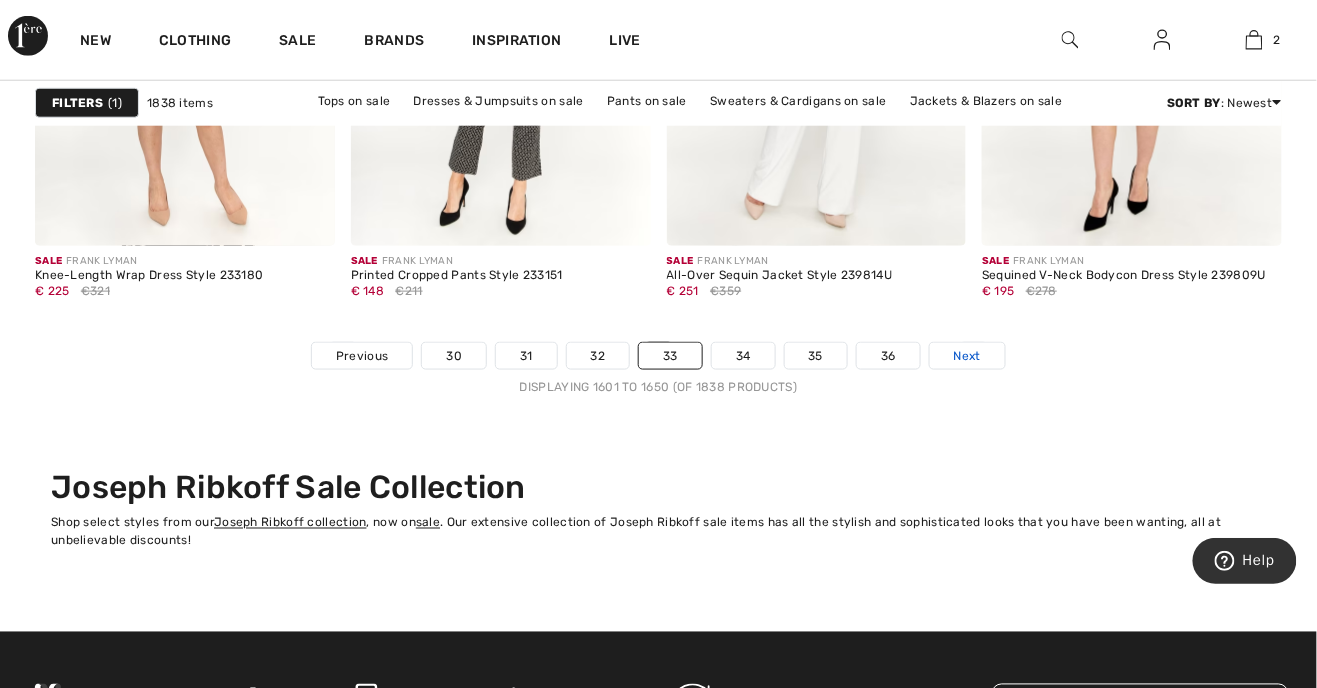 scroll, scrollTop: 8683, scrollLeft: 0, axis: vertical 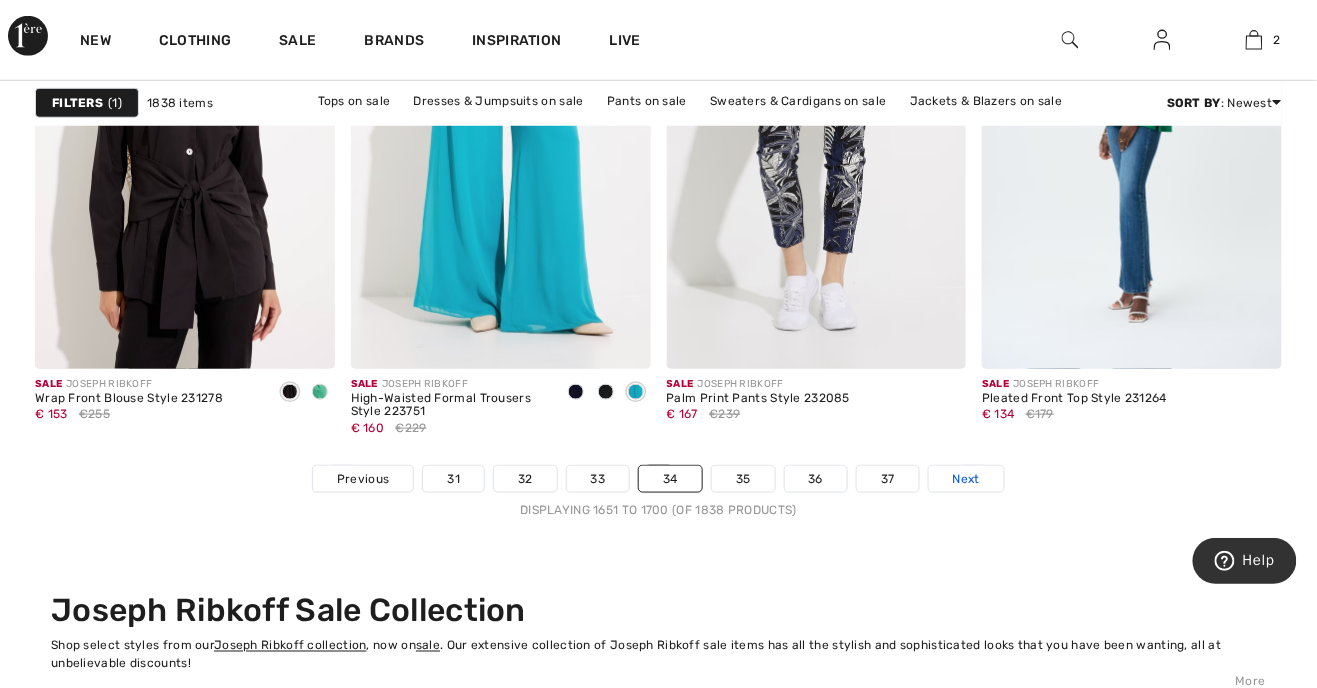 click on "Next" at bounding box center (966, 479) 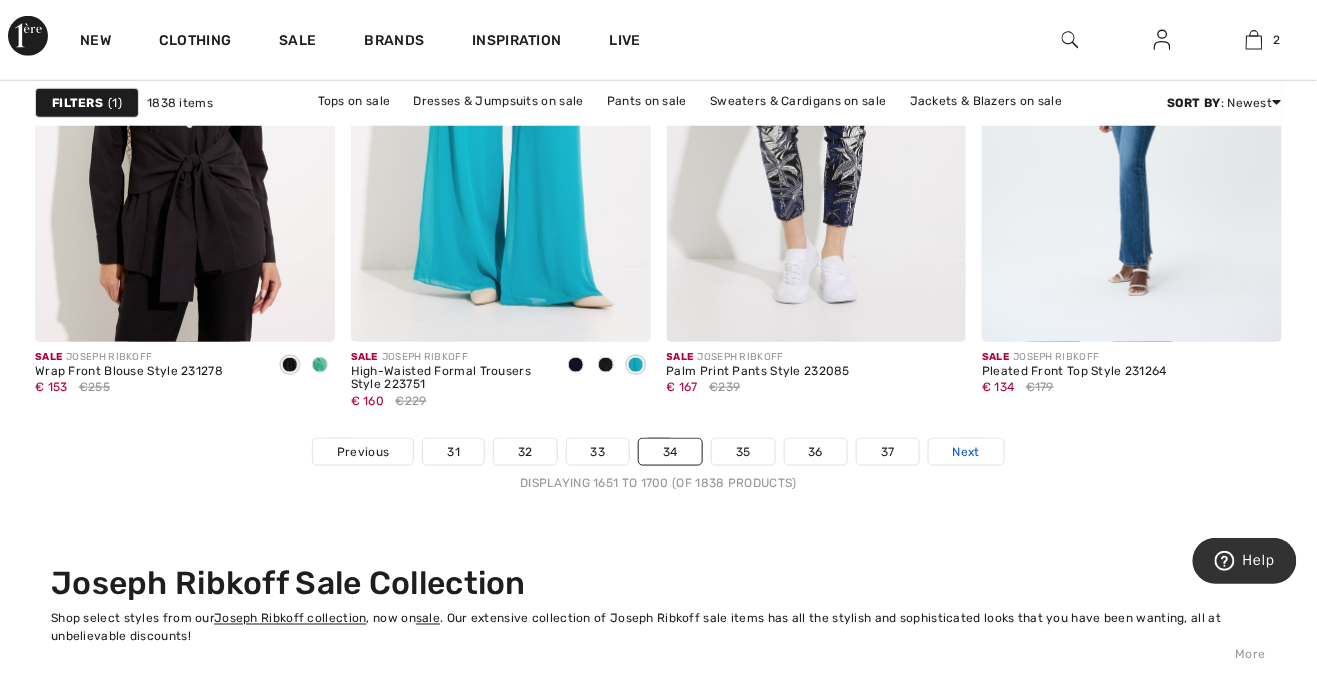scroll, scrollTop: 8587, scrollLeft: 0, axis: vertical 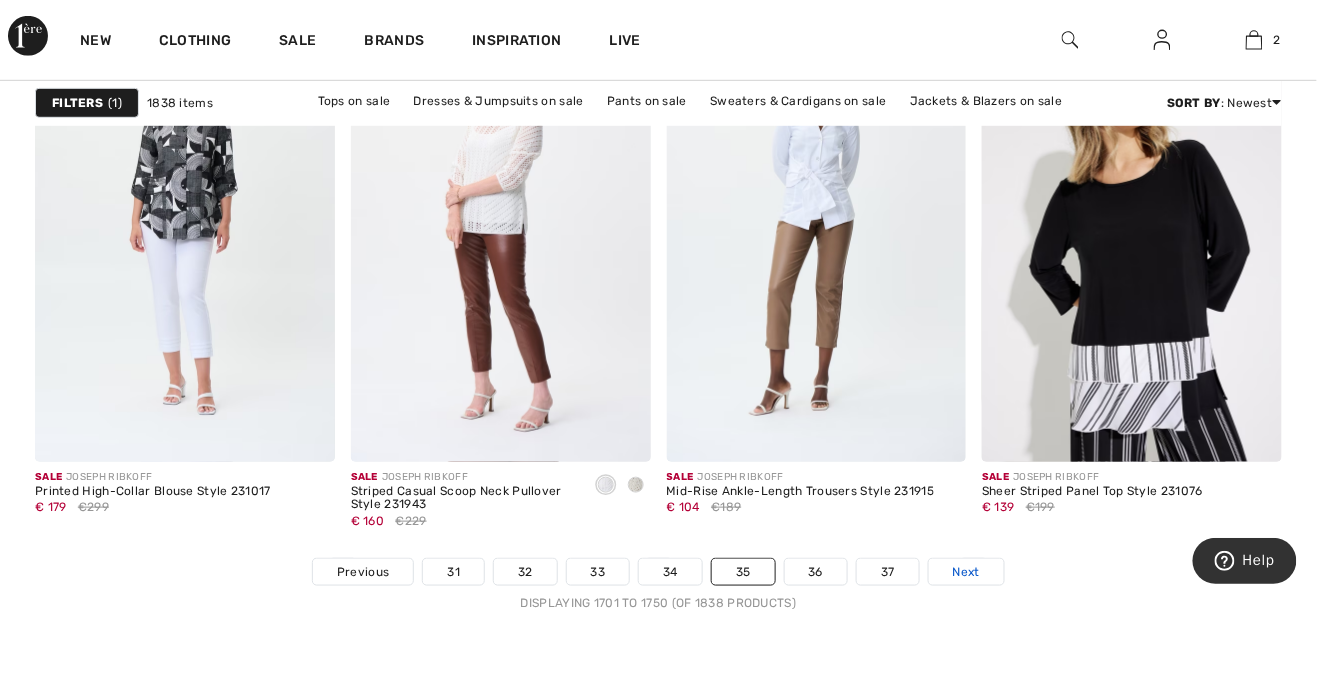 click on "Next" at bounding box center [966, 572] 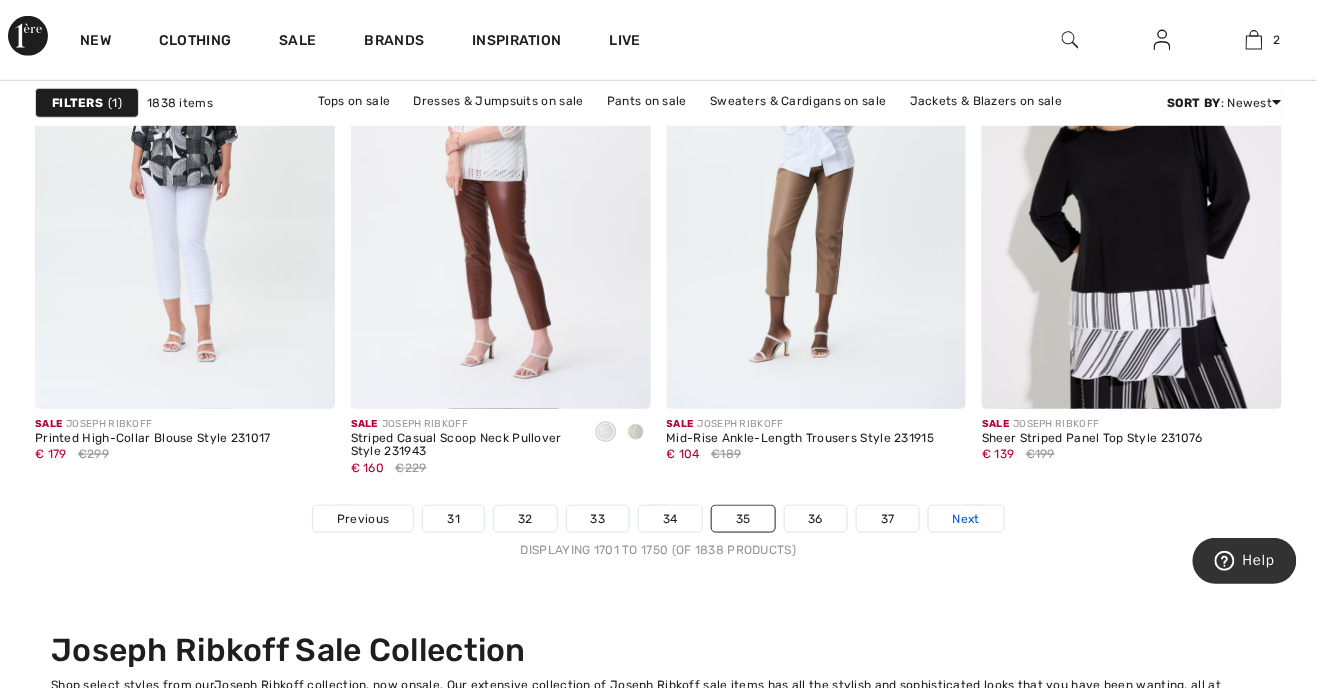 scroll, scrollTop: 8494, scrollLeft: 0, axis: vertical 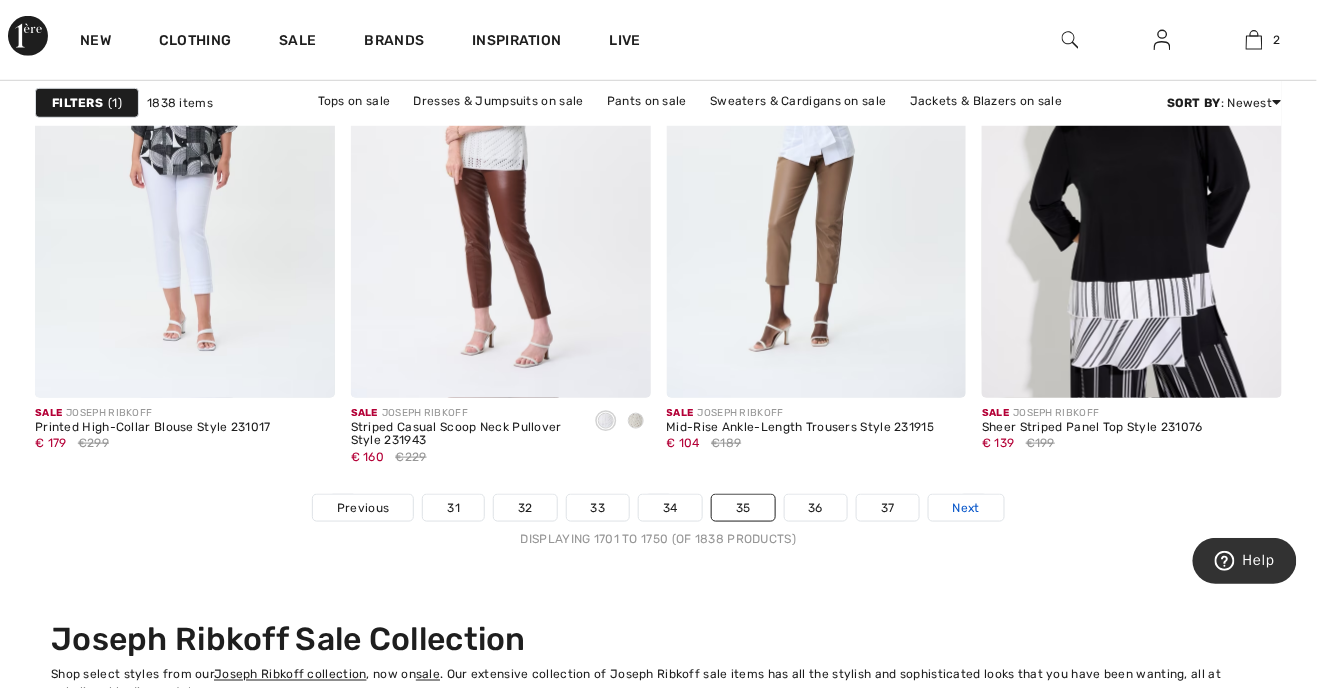 click on "Next" at bounding box center [966, 508] 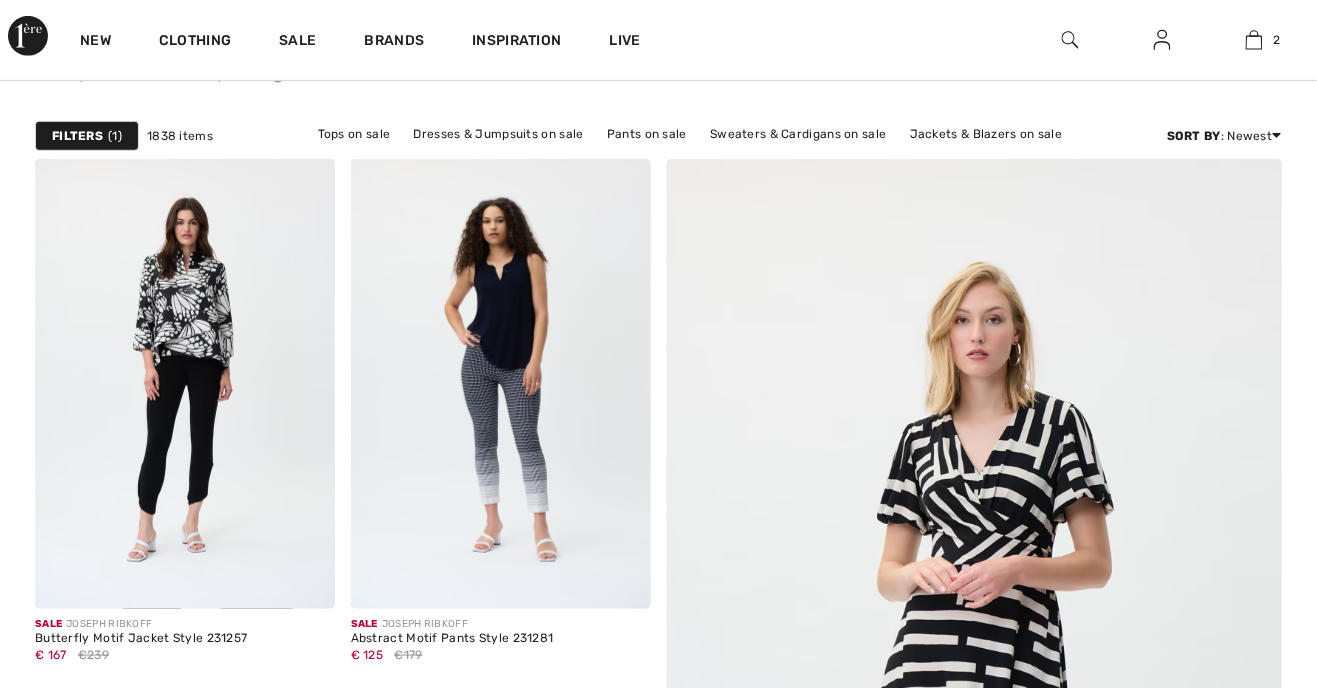 scroll, scrollTop: 0, scrollLeft: 0, axis: both 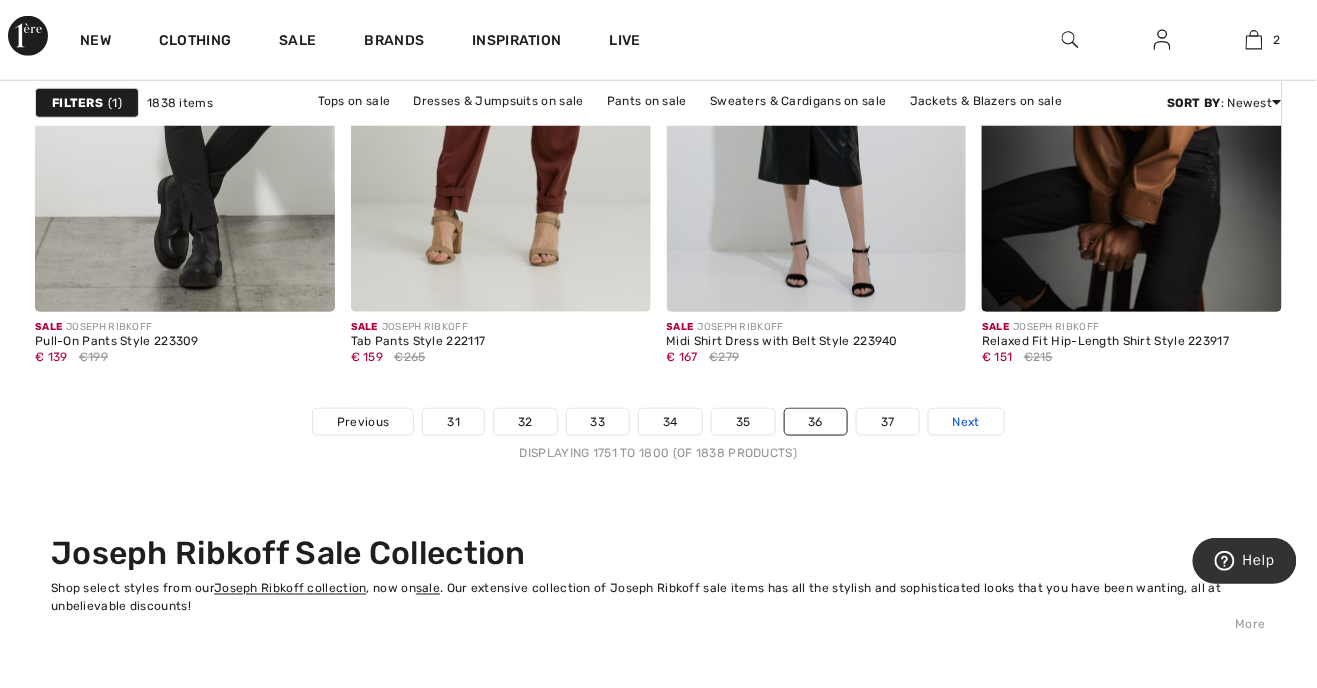 click on "Next" at bounding box center [966, 422] 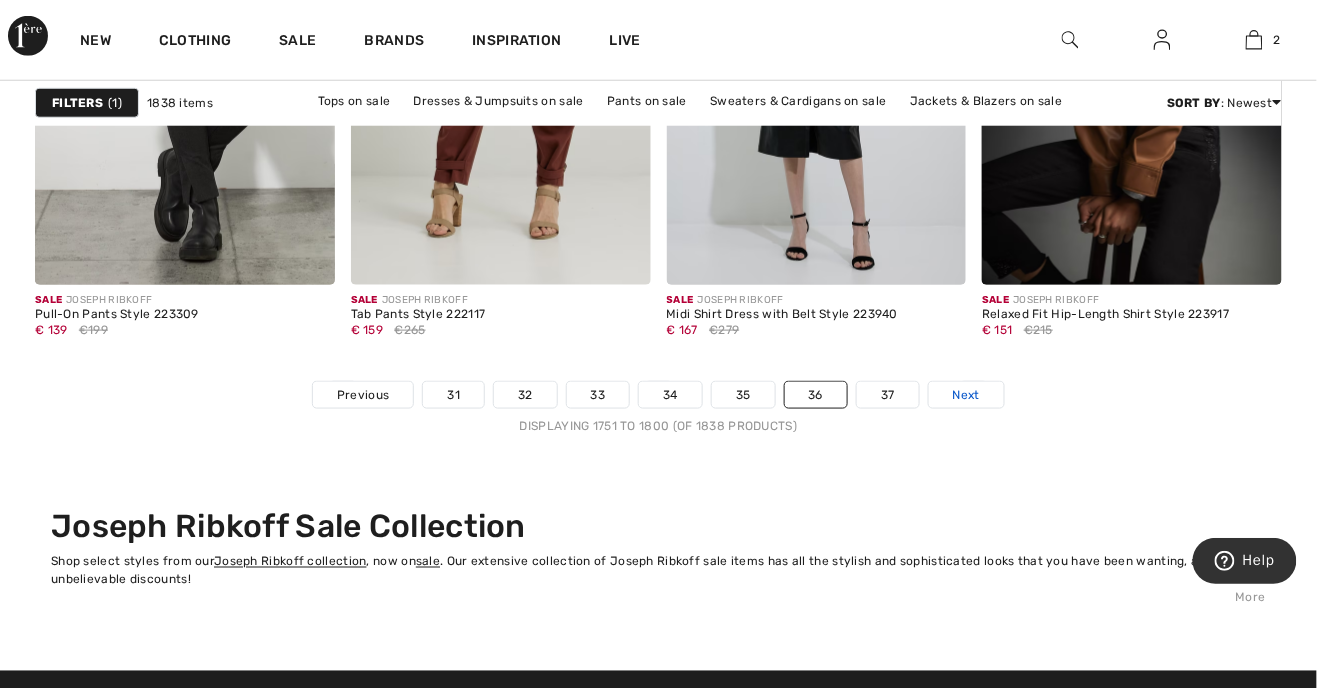 scroll, scrollTop: 8644, scrollLeft: 0, axis: vertical 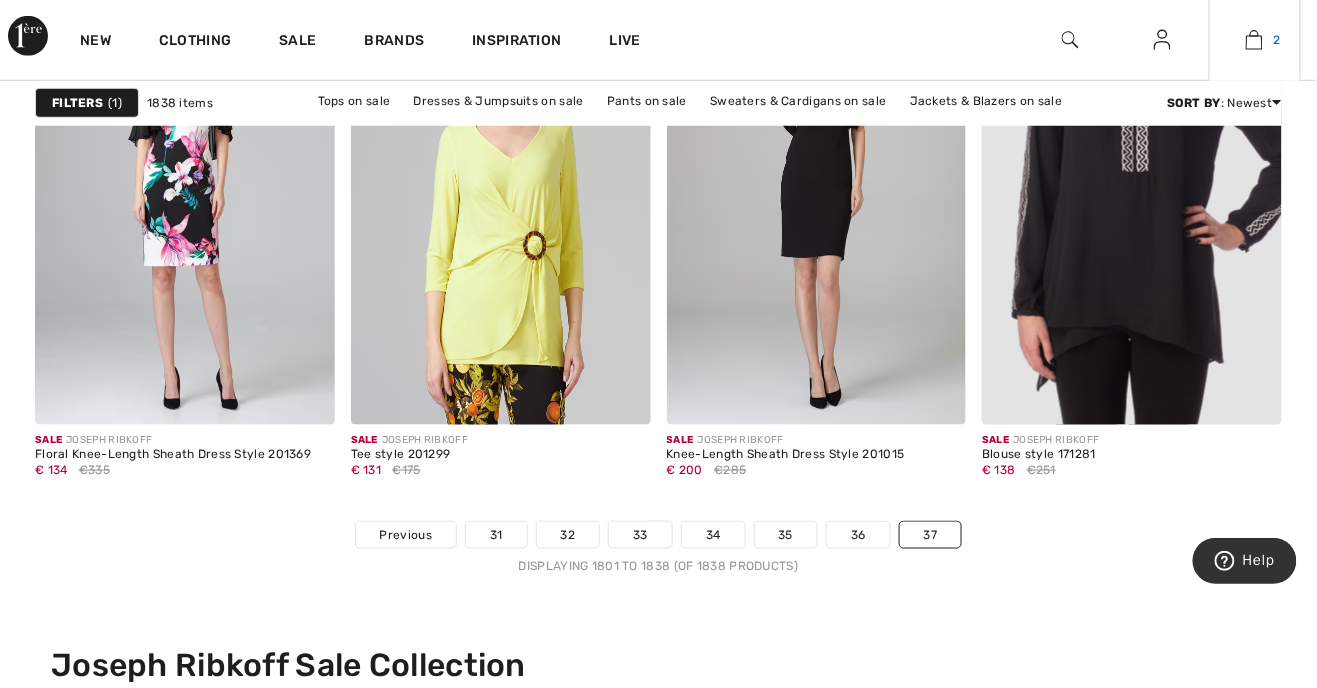click on "2" at bounding box center (1276, 40) 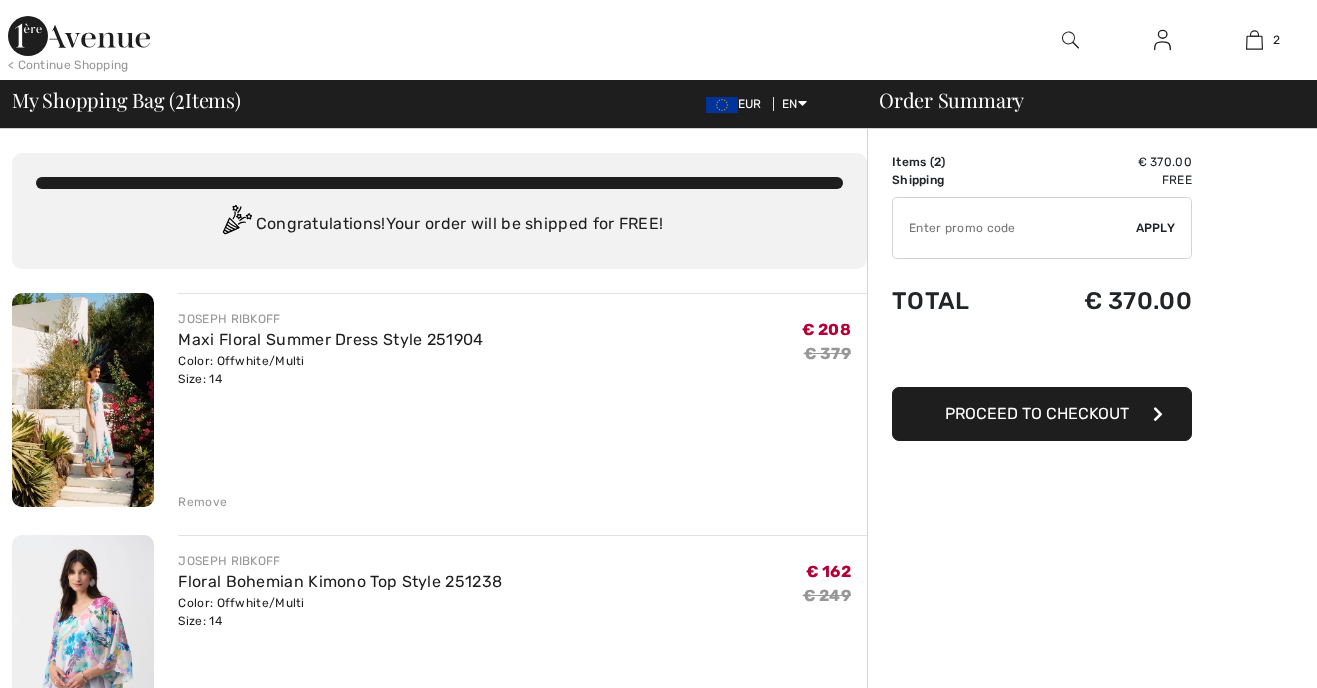 scroll, scrollTop: 0, scrollLeft: 0, axis: both 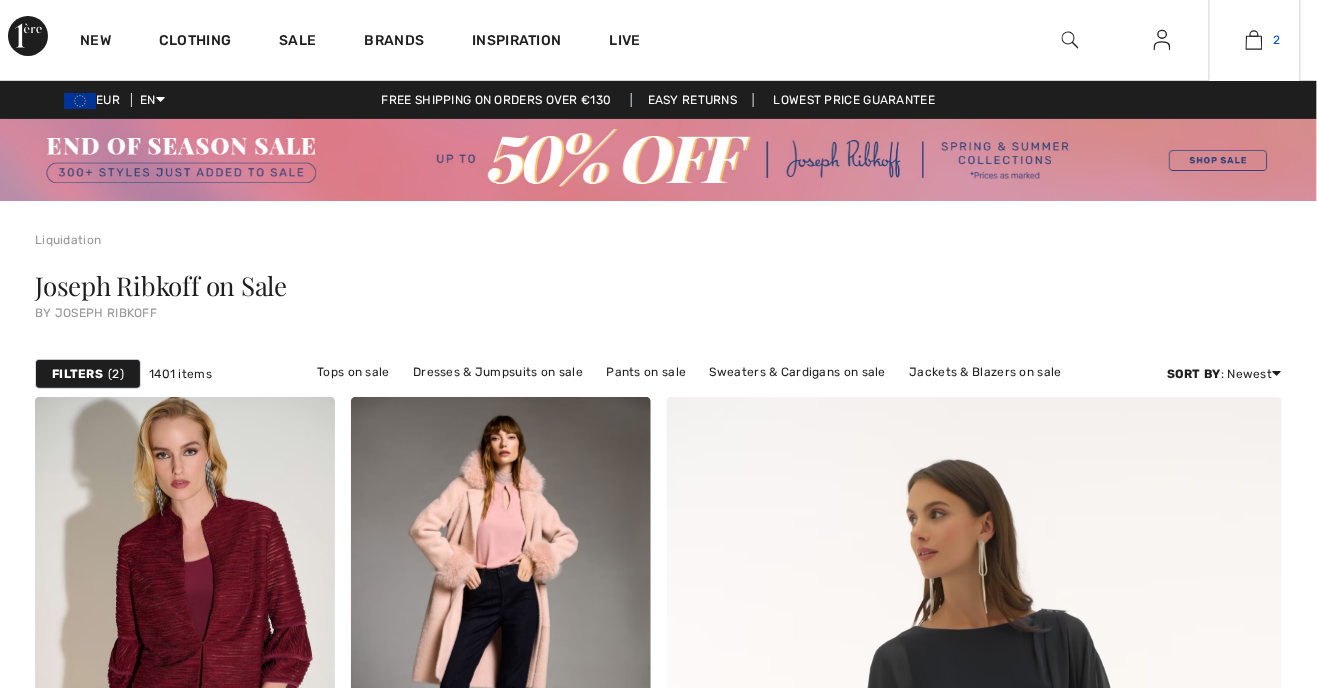 click at bounding box center (1254, 40) 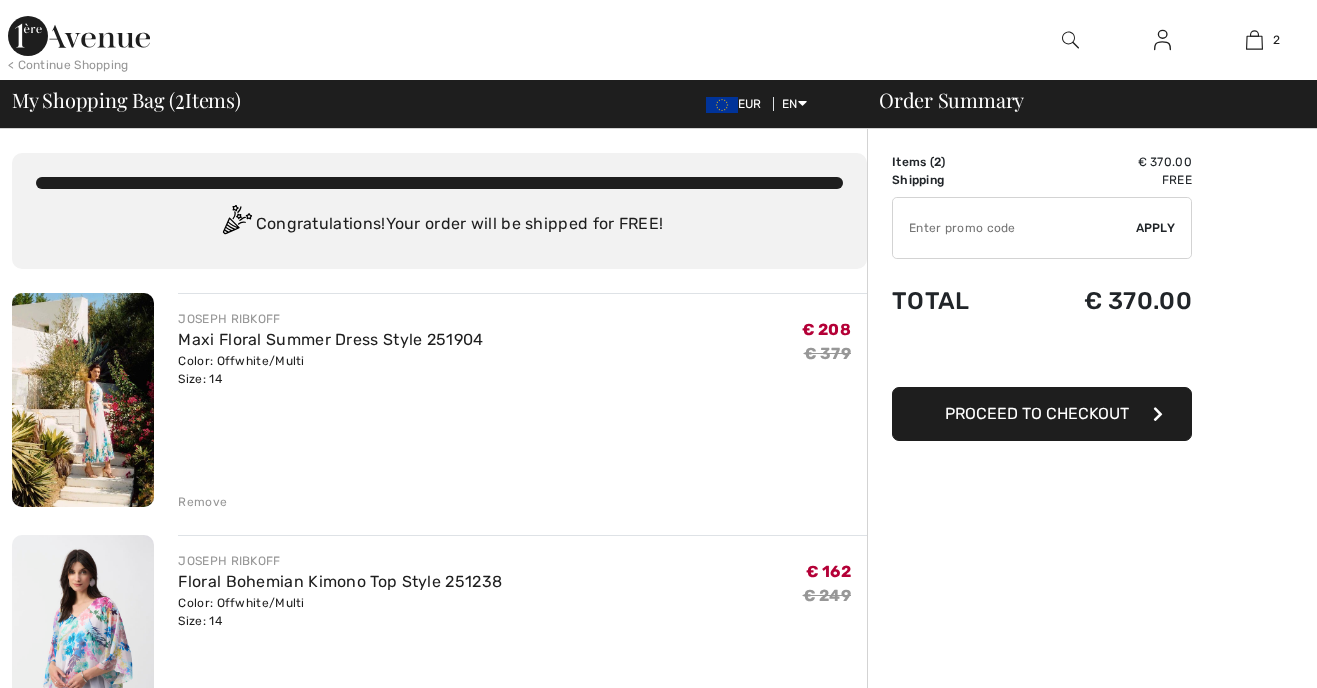 scroll, scrollTop: 0, scrollLeft: 0, axis: both 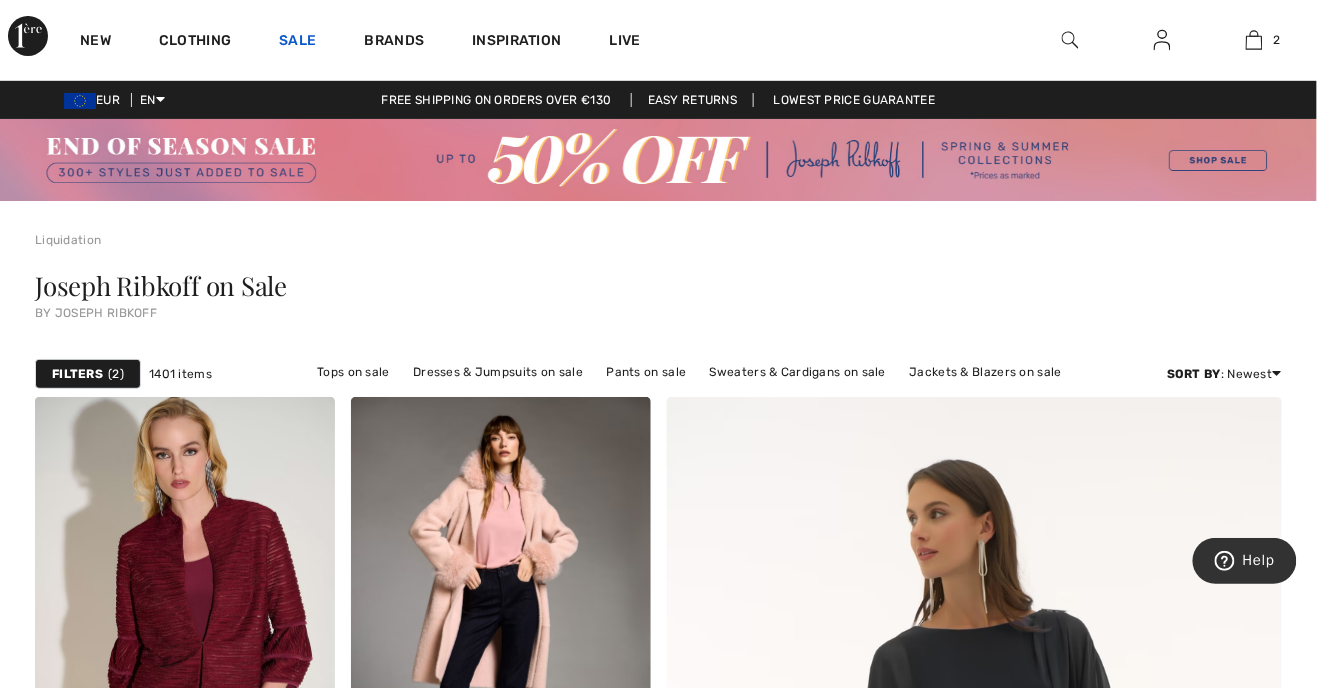 click on "Sale" at bounding box center [297, 42] 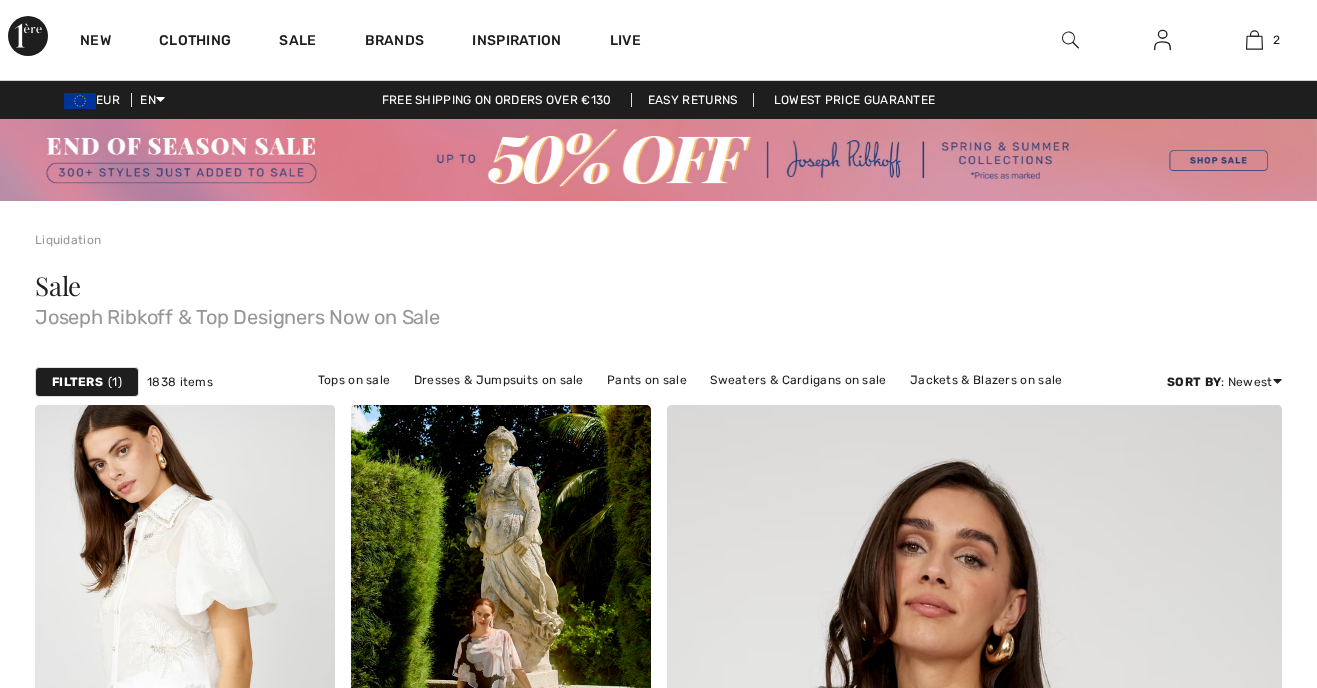 scroll, scrollTop: 0, scrollLeft: 0, axis: both 